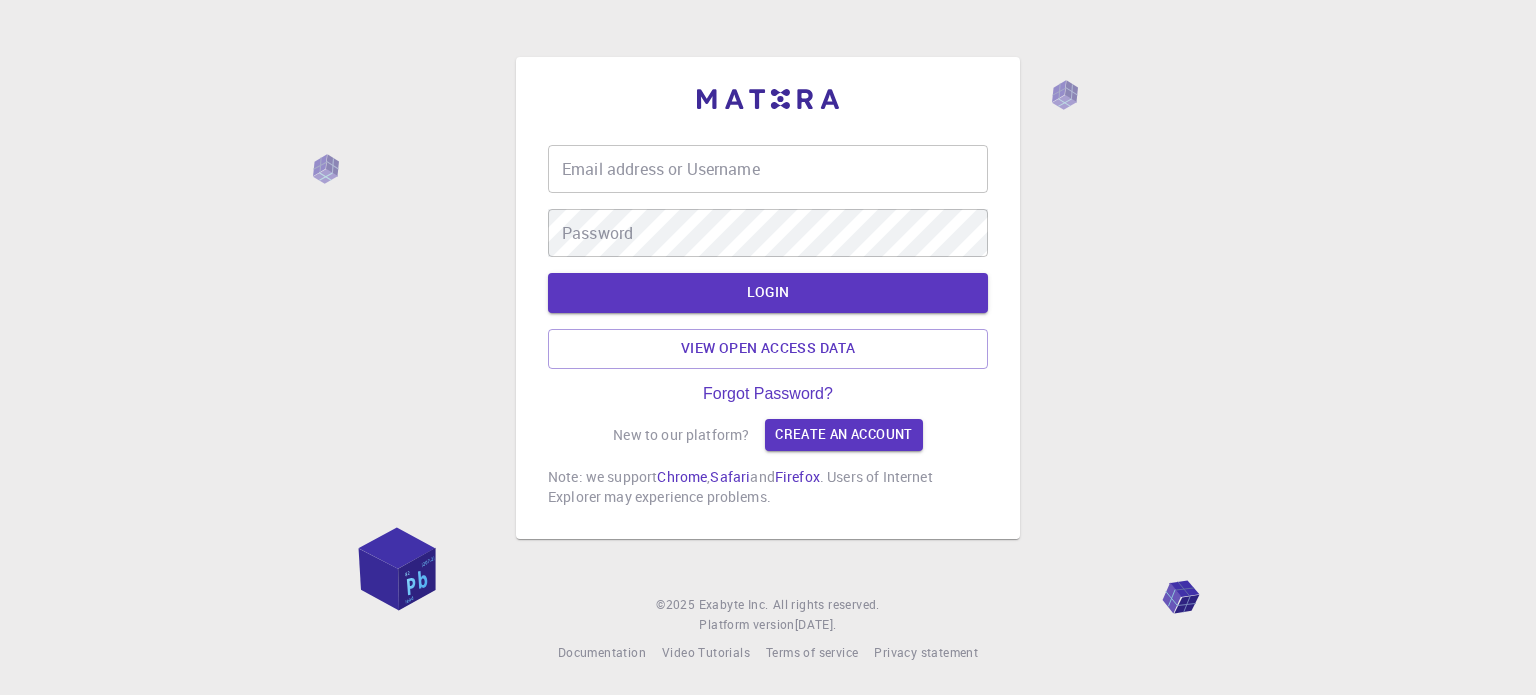 scroll, scrollTop: 0, scrollLeft: 0, axis: both 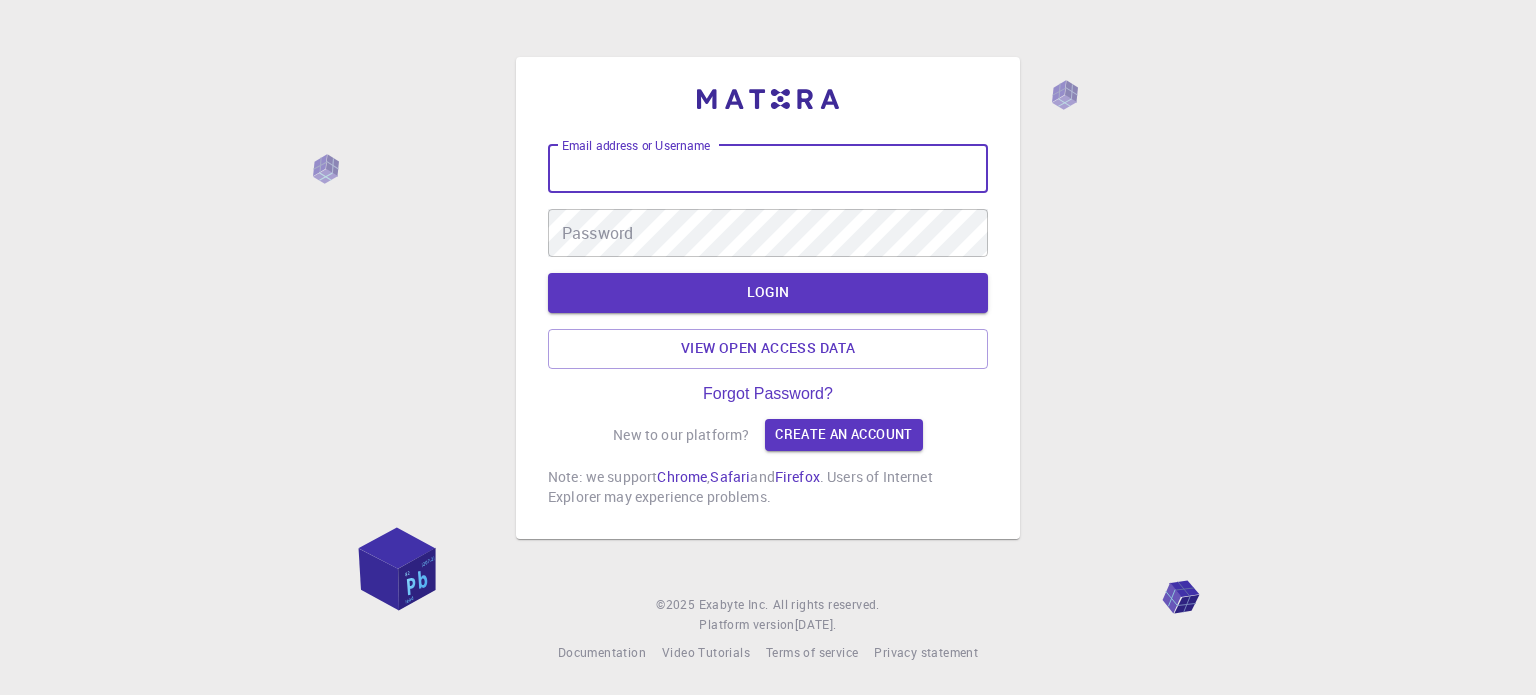 click on "Email address or Username" at bounding box center (768, 169) 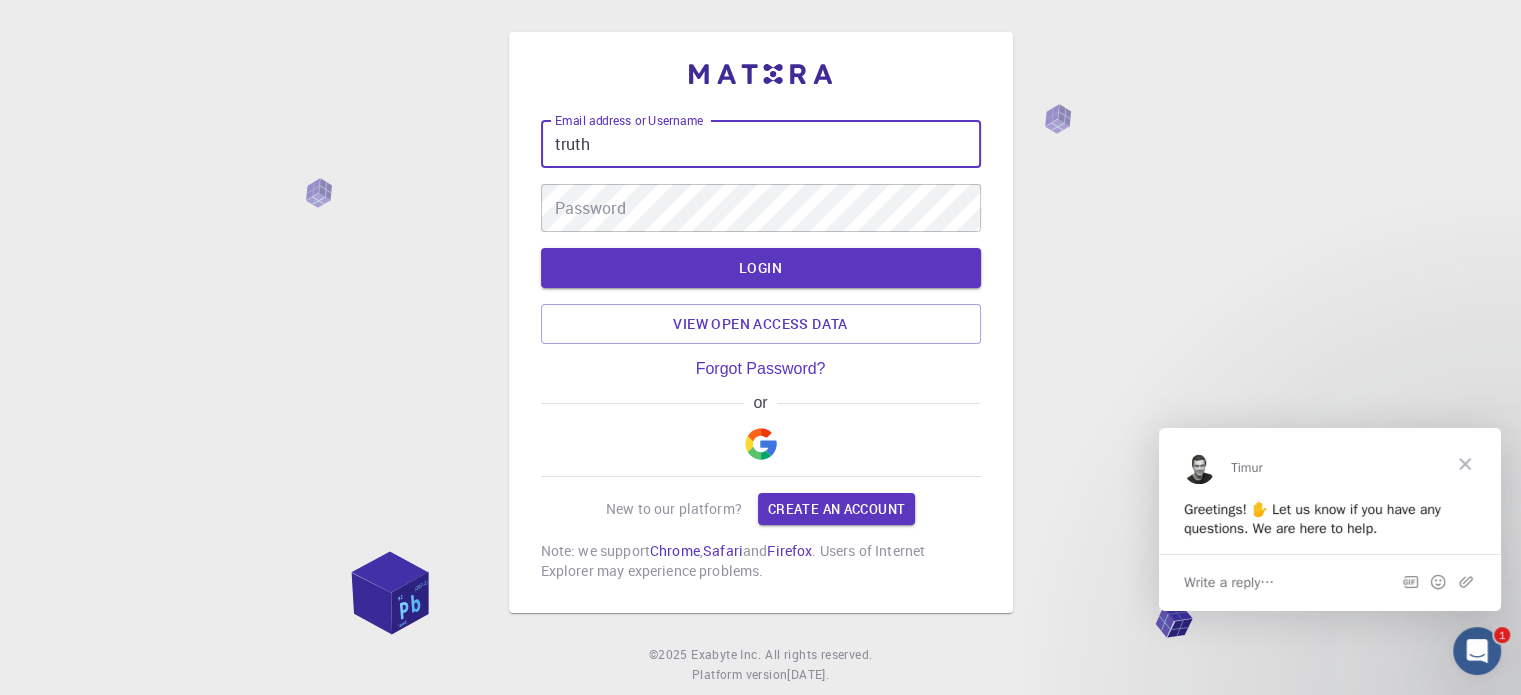 scroll, scrollTop: 0, scrollLeft: 0, axis: both 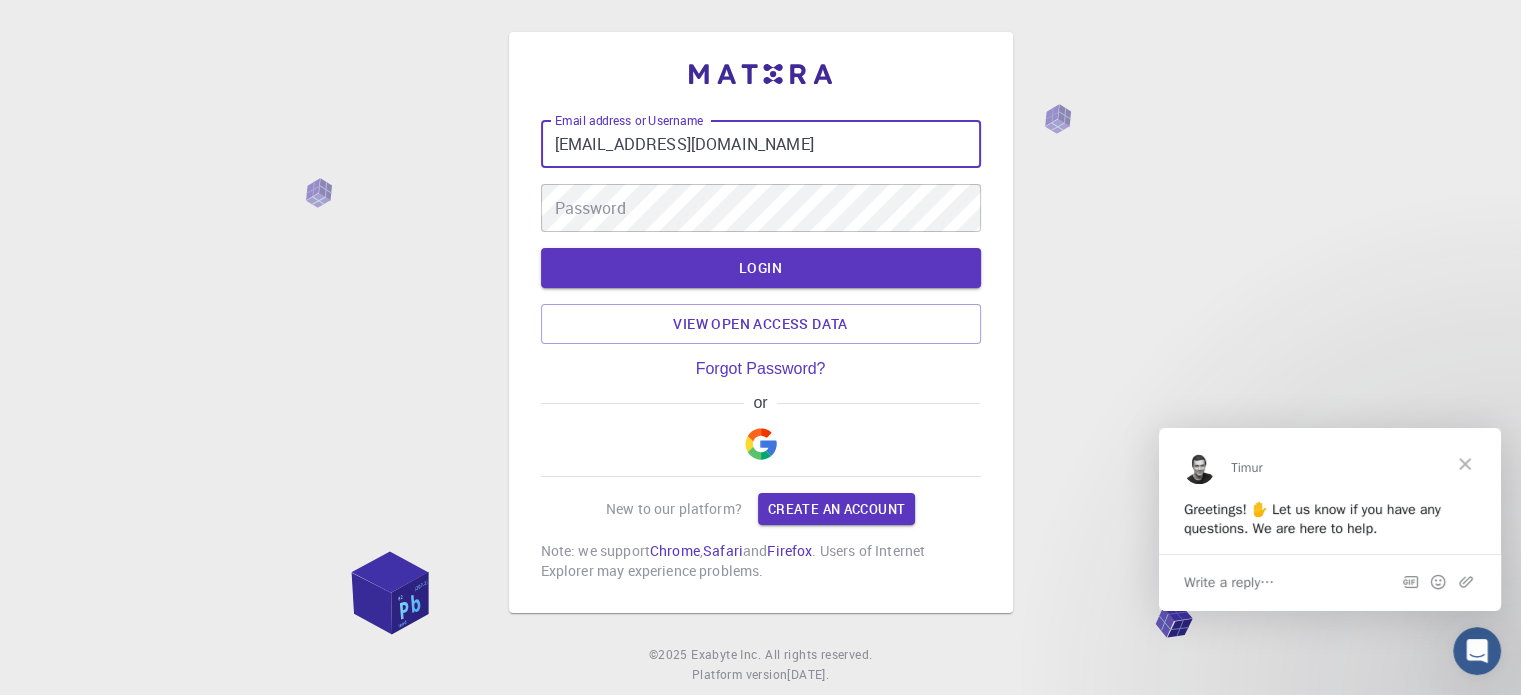 type on "truthsculpture2003@gmail.com" 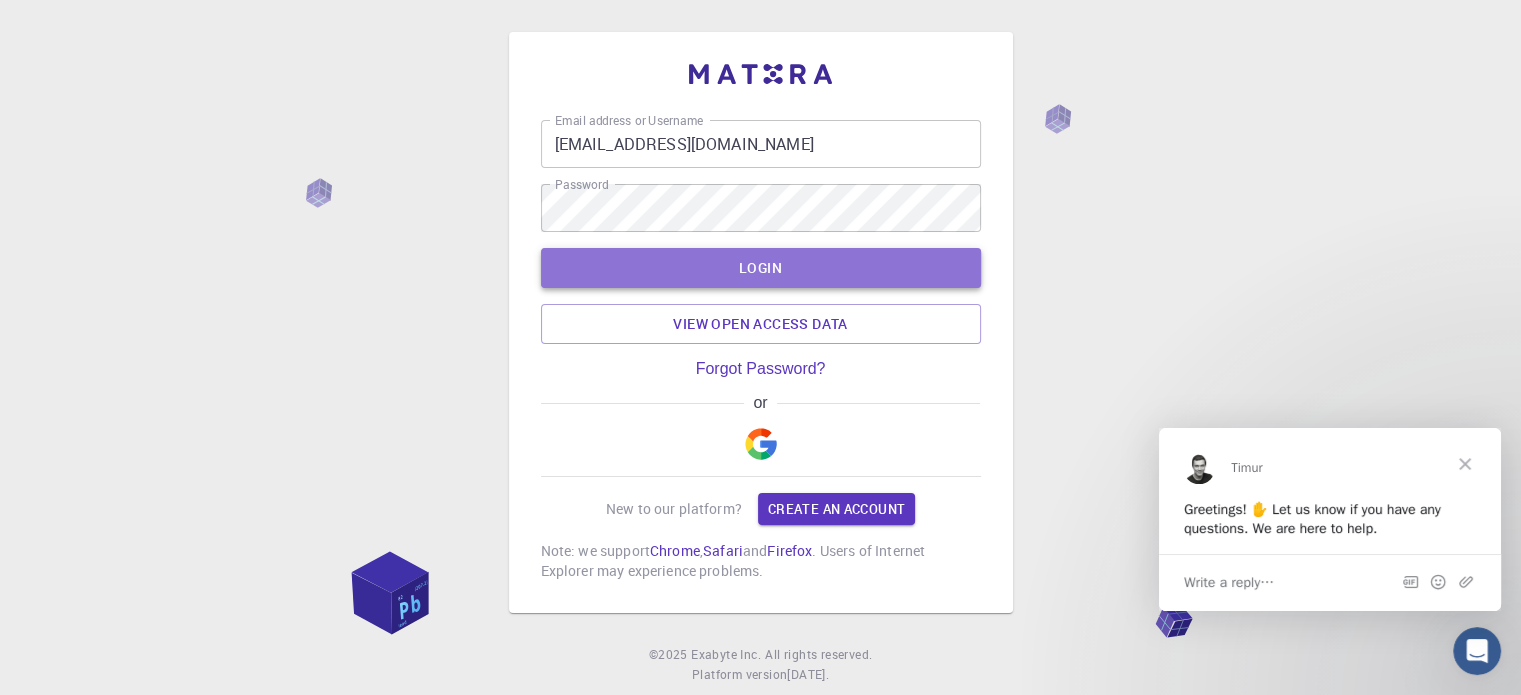 click on "LOGIN" at bounding box center [761, 268] 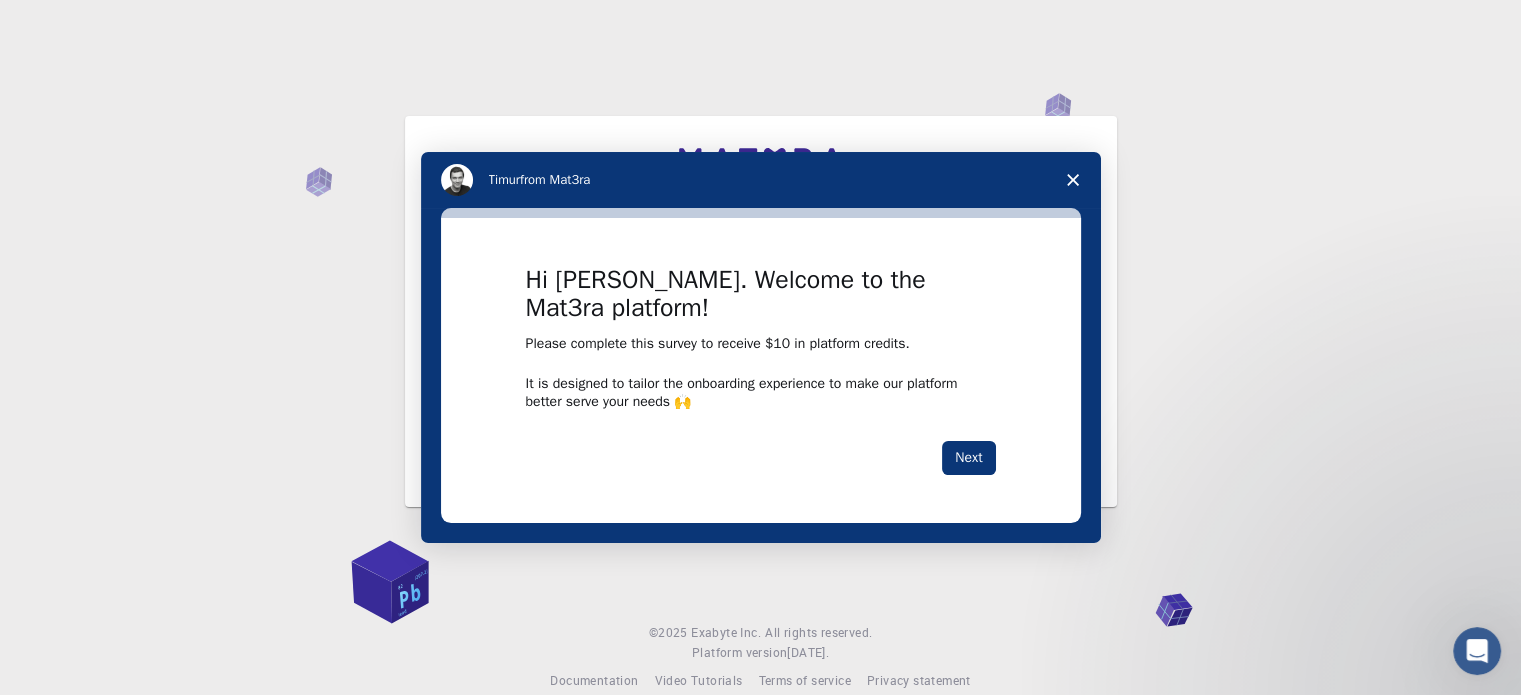 scroll, scrollTop: 0, scrollLeft: 0, axis: both 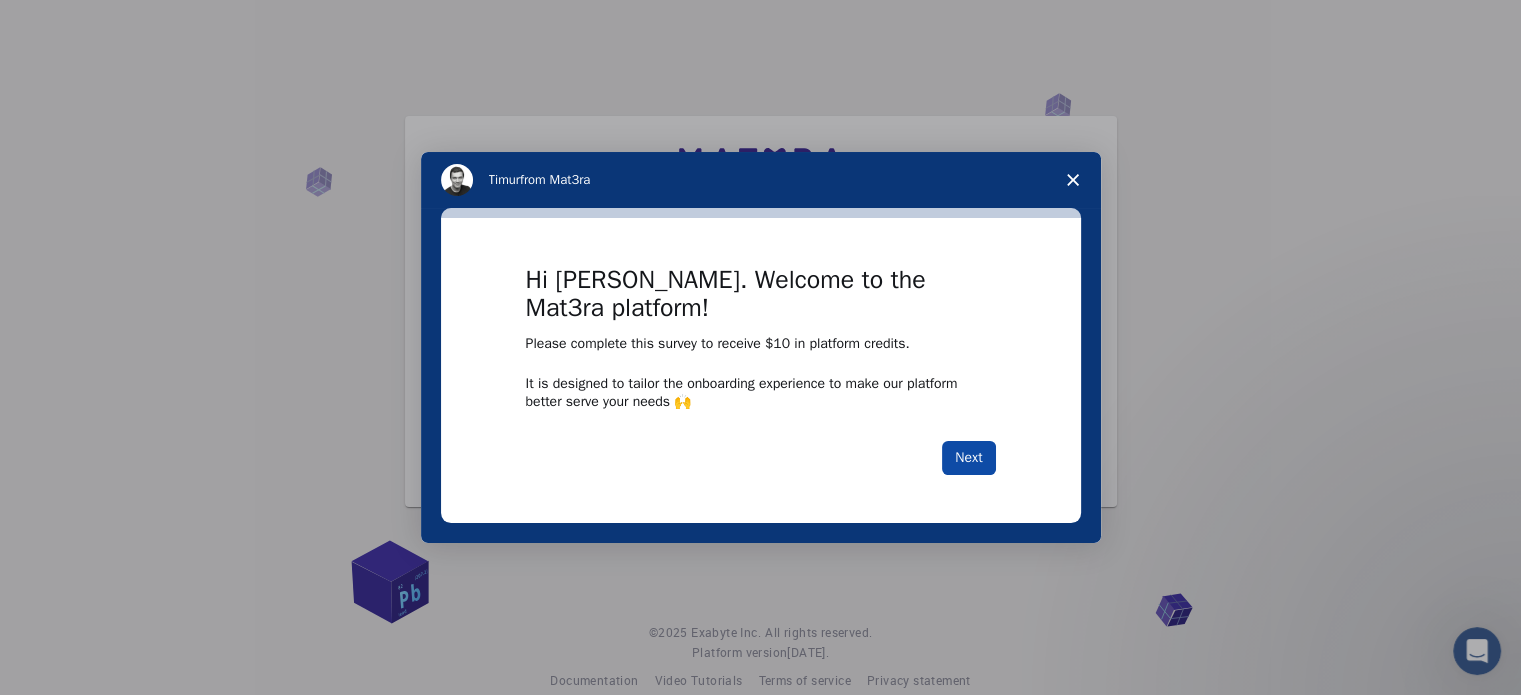 click on "Next" at bounding box center (968, 458) 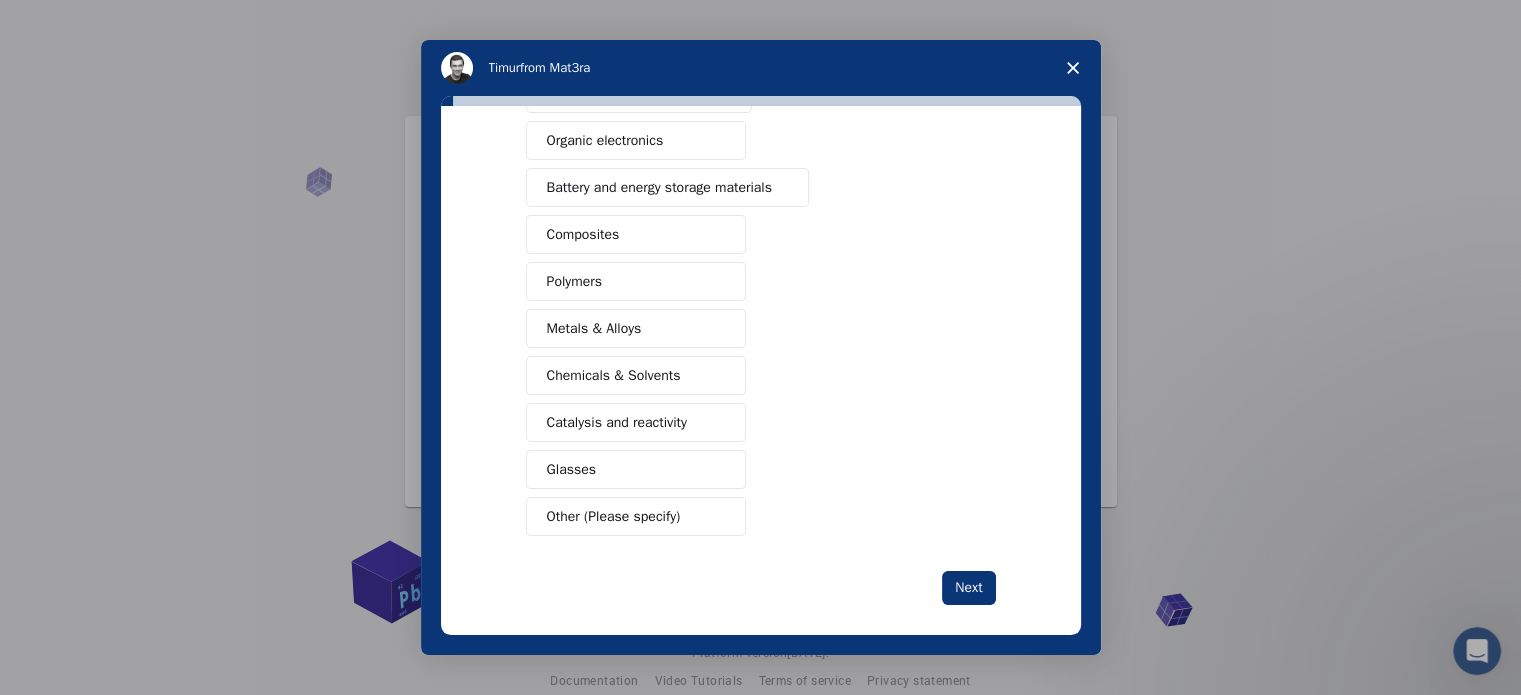 scroll, scrollTop: 264, scrollLeft: 0, axis: vertical 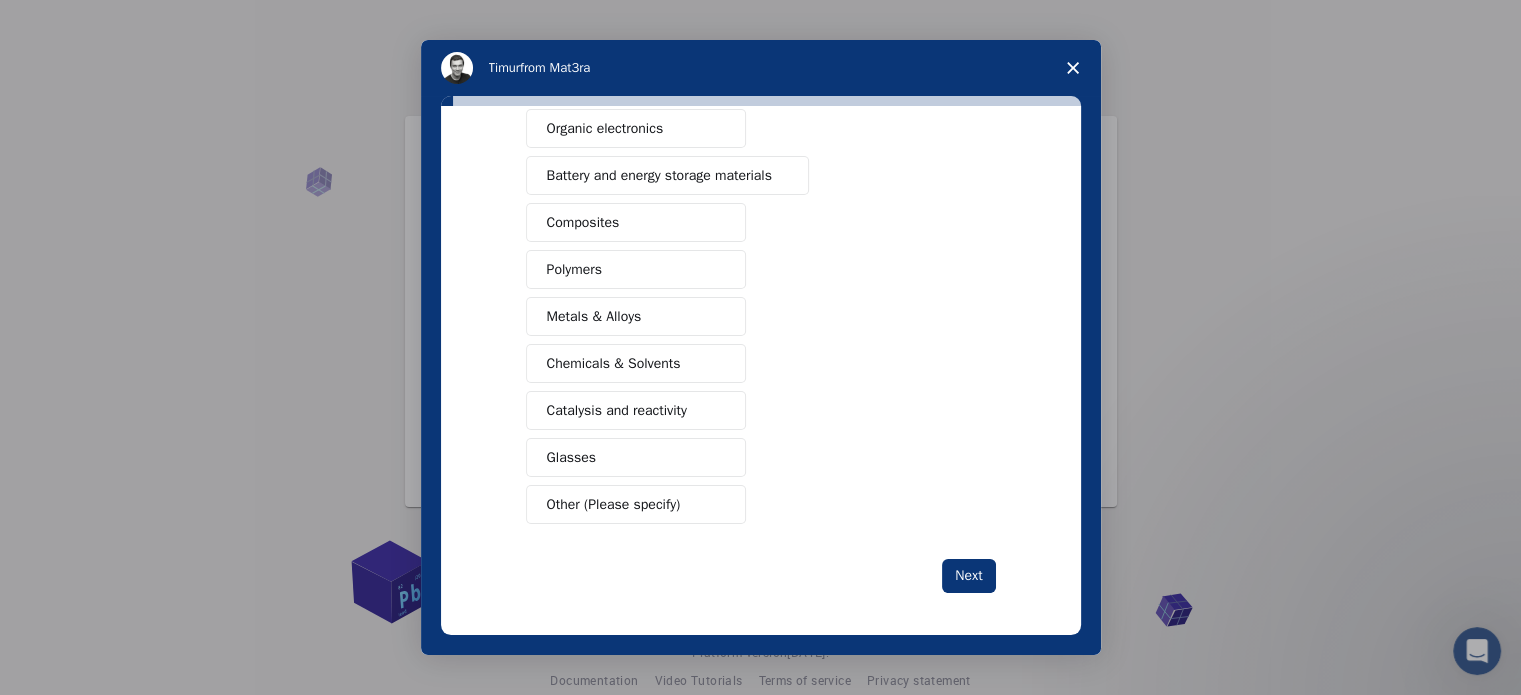 click on "Other (Please specify)" at bounding box center (614, 504) 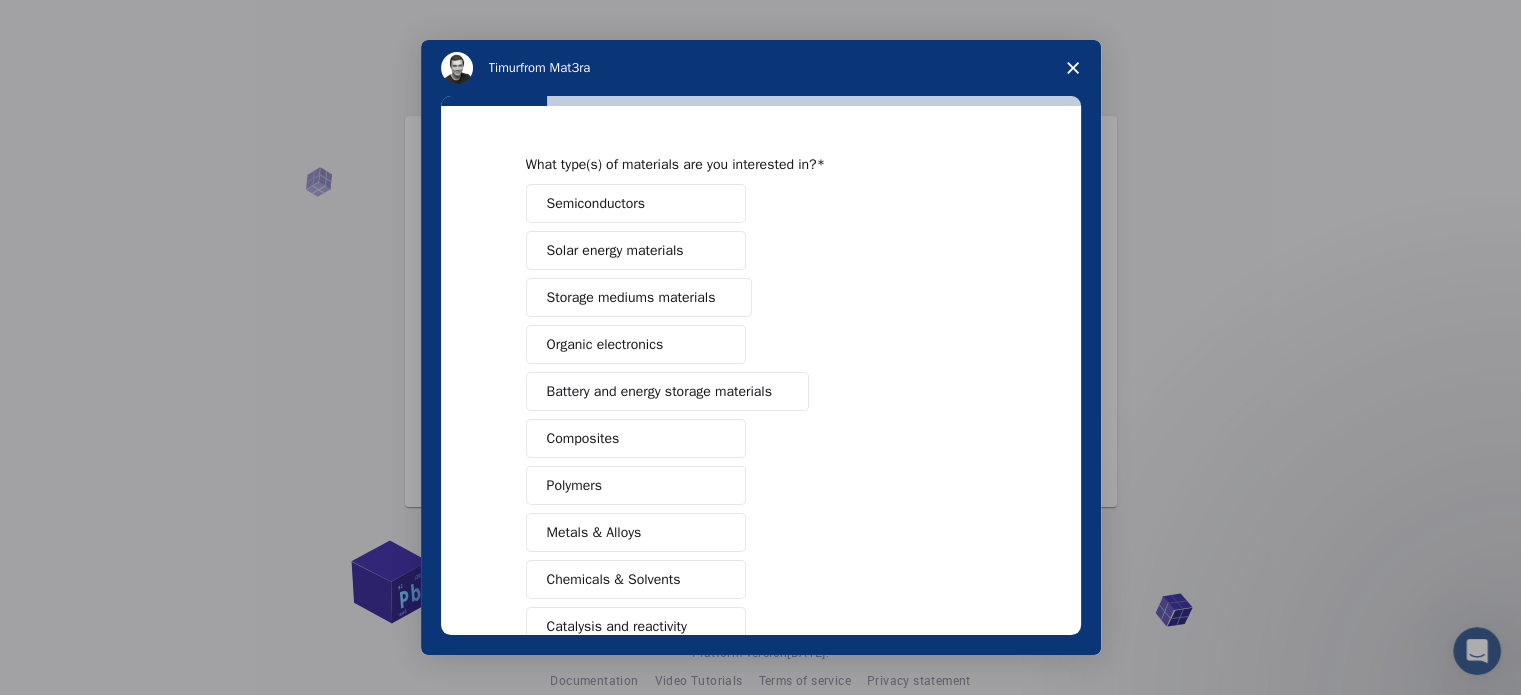 scroll, scrollTop: 0, scrollLeft: 0, axis: both 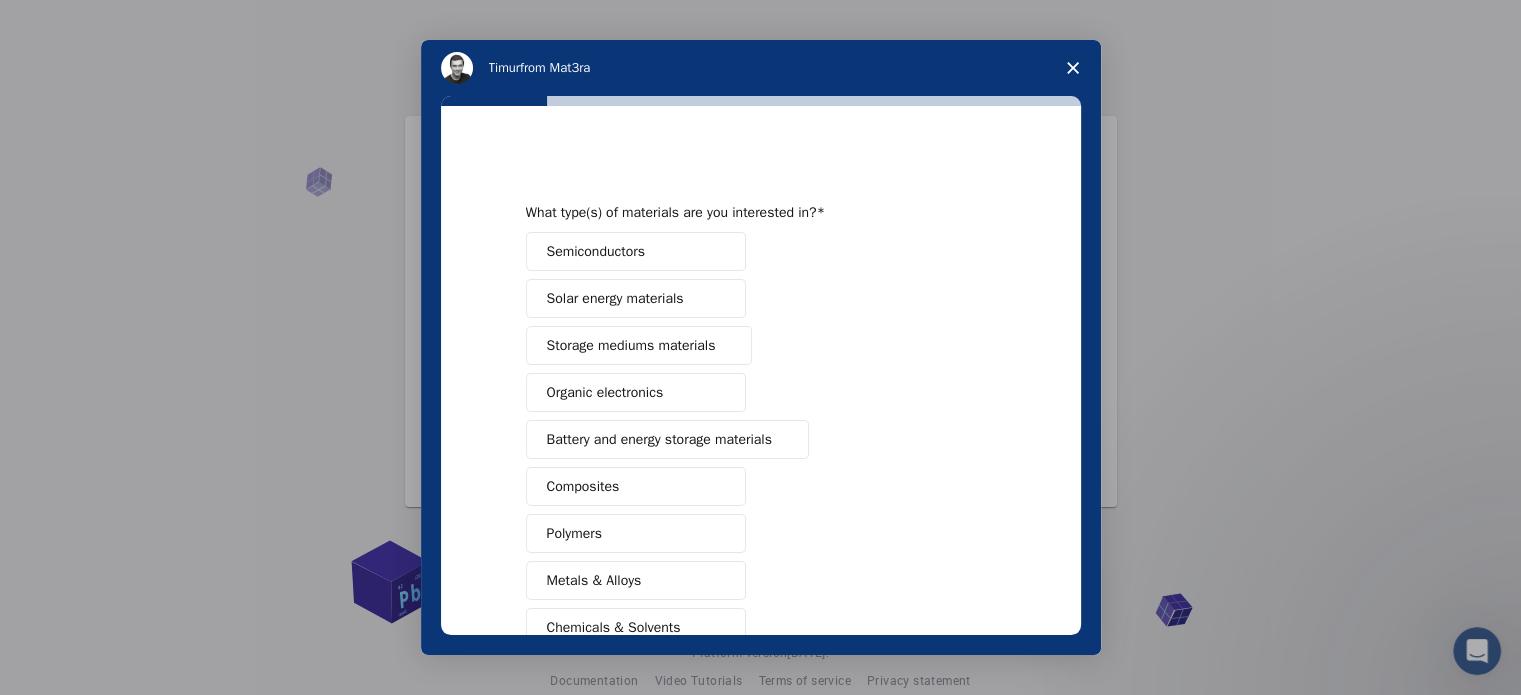 click on "Semiconductors" at bounding box center [596, 251] 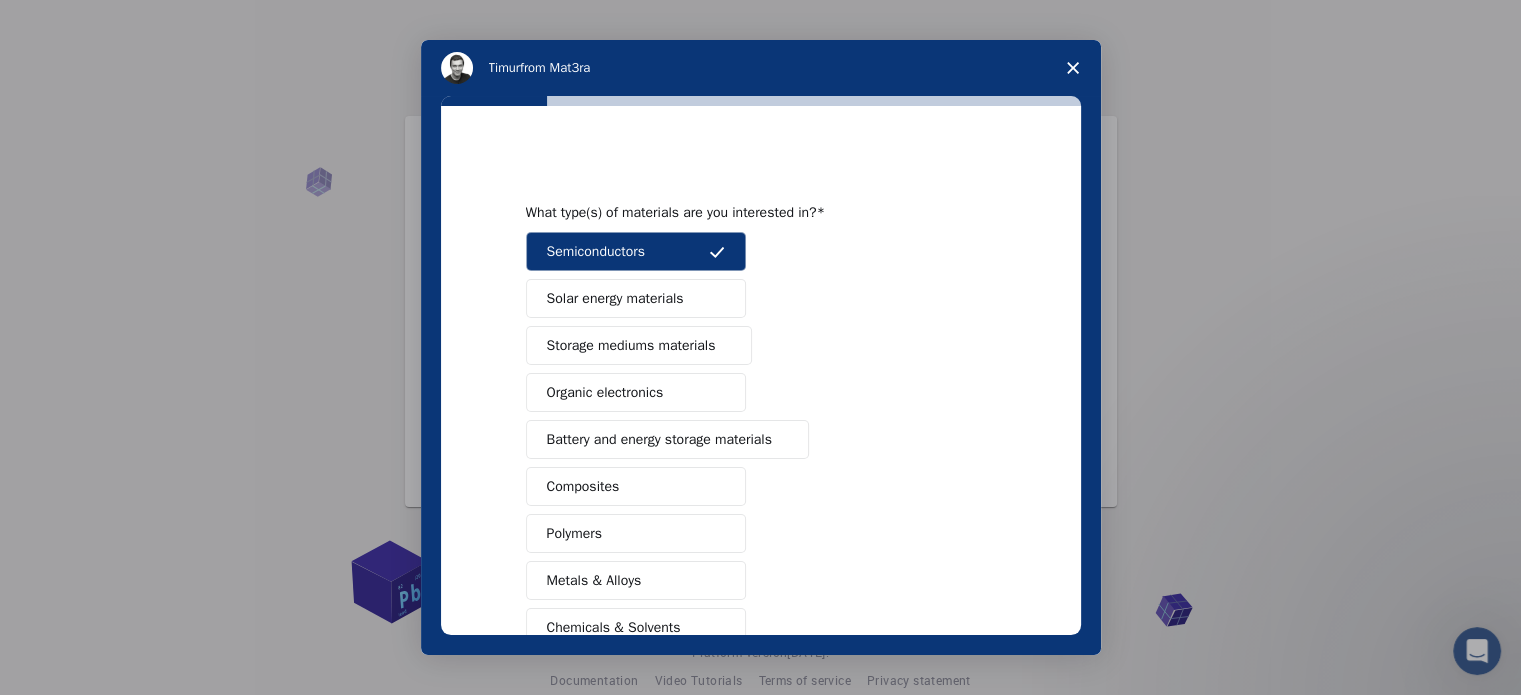 scroll, scrollTop: 335, scrollLeft: 0, axis: vertical 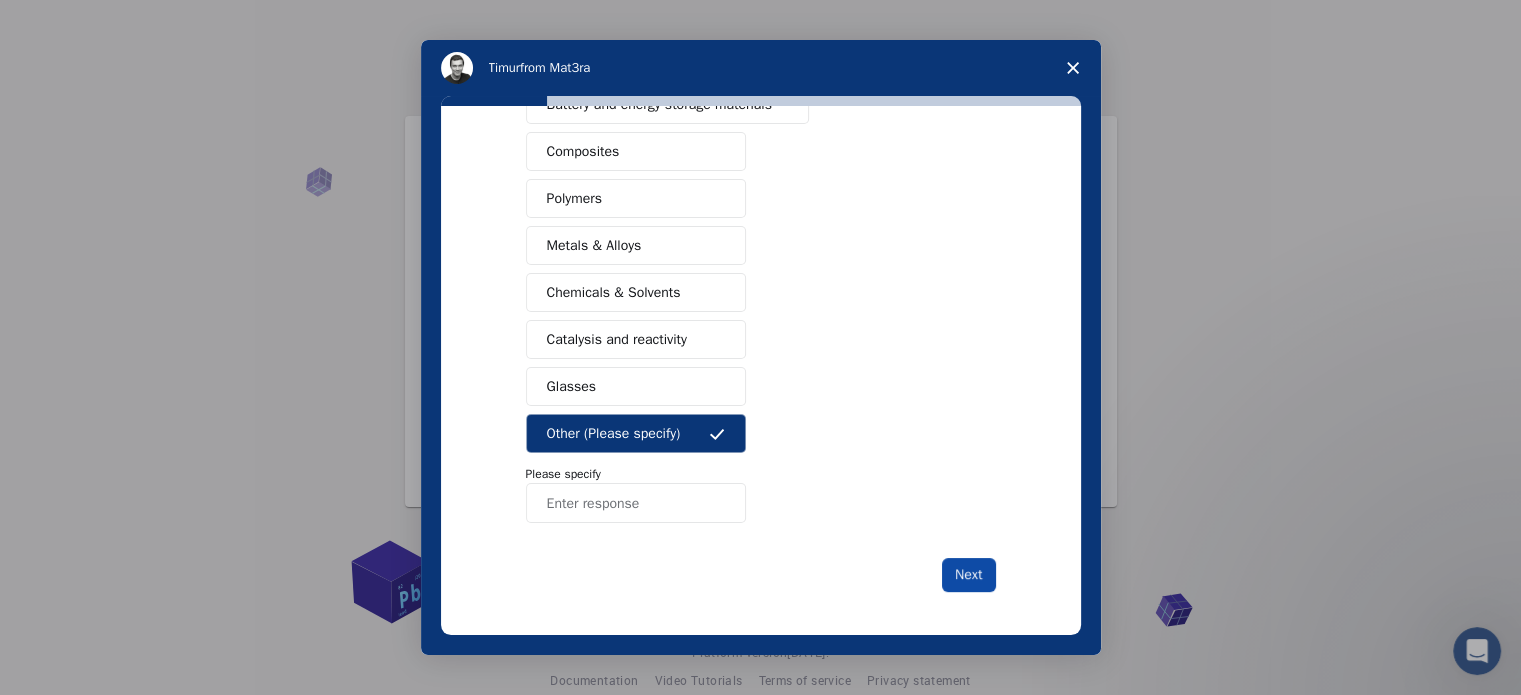 click on "Next" at bounding box center (968, 575) 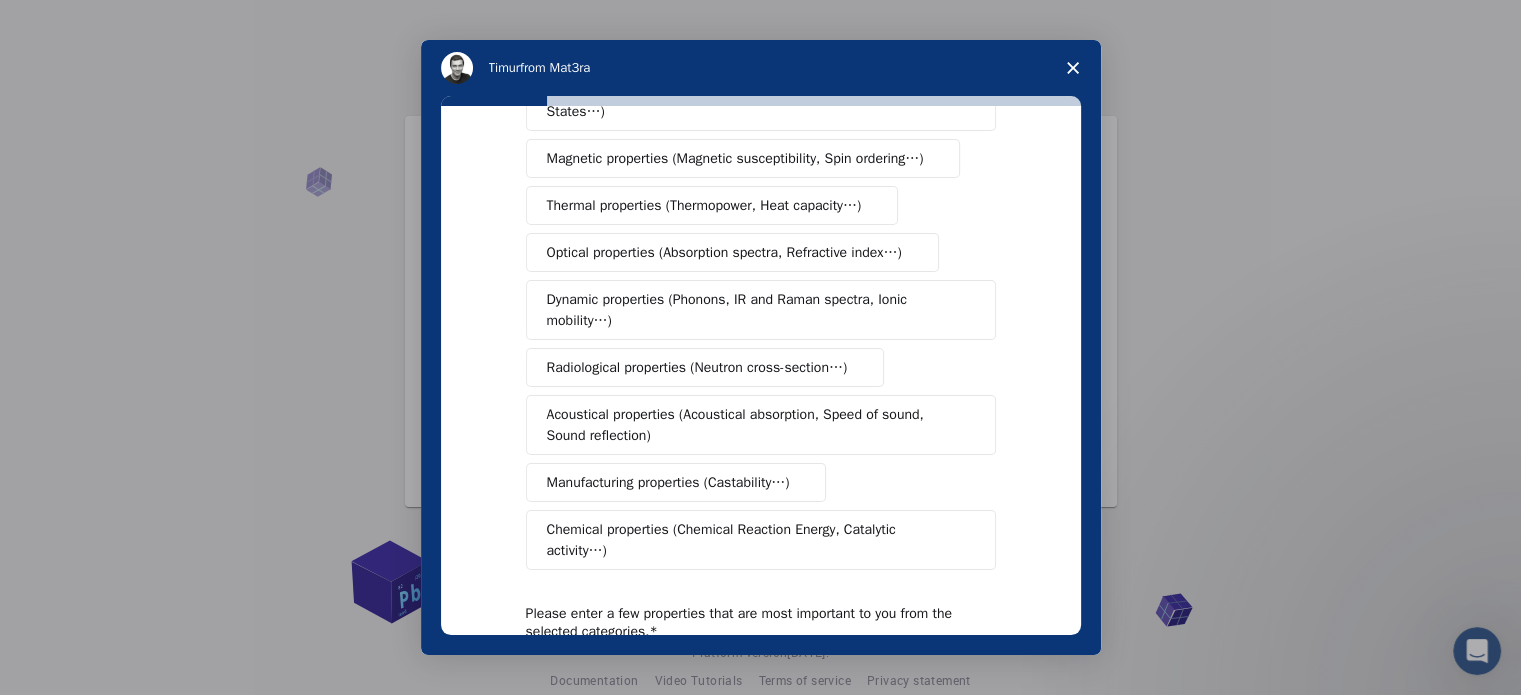 scroll, scrollTop: 178, scrollLeft: 0, axis: vertical 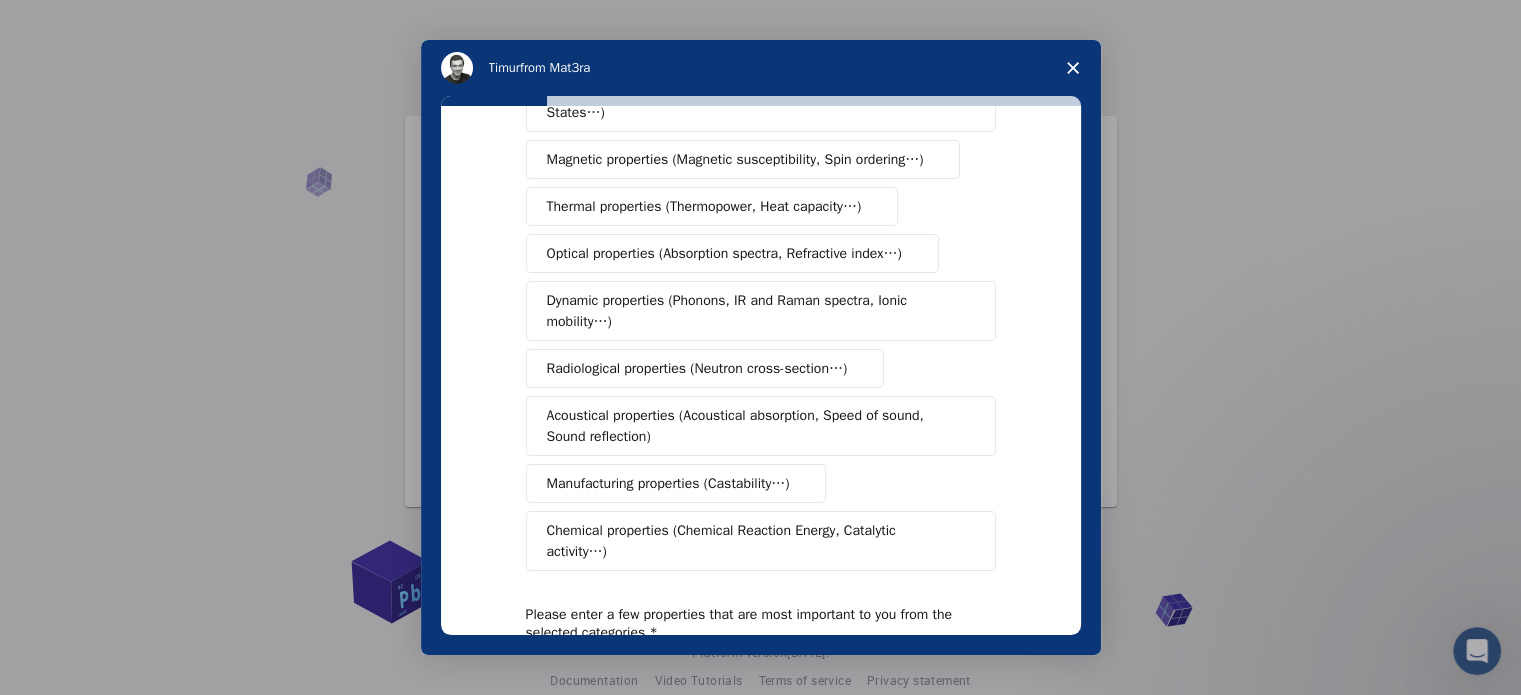 click on "Dynamic properties (Phonons, IR and Raman spectra, Ionic mobility…)" at bounding box center [753, 311] 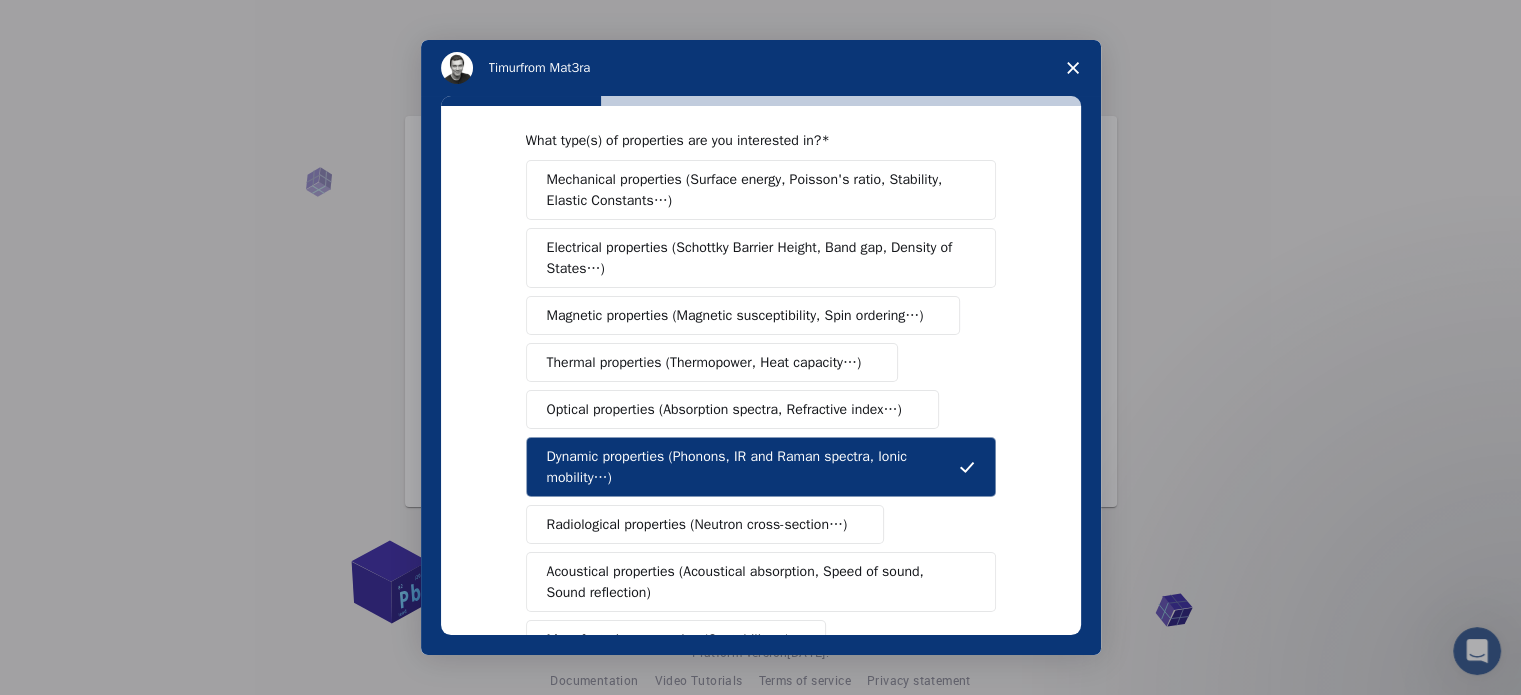 scroll, scrollTop: 368, scrollLeft: 0, axis: vertical 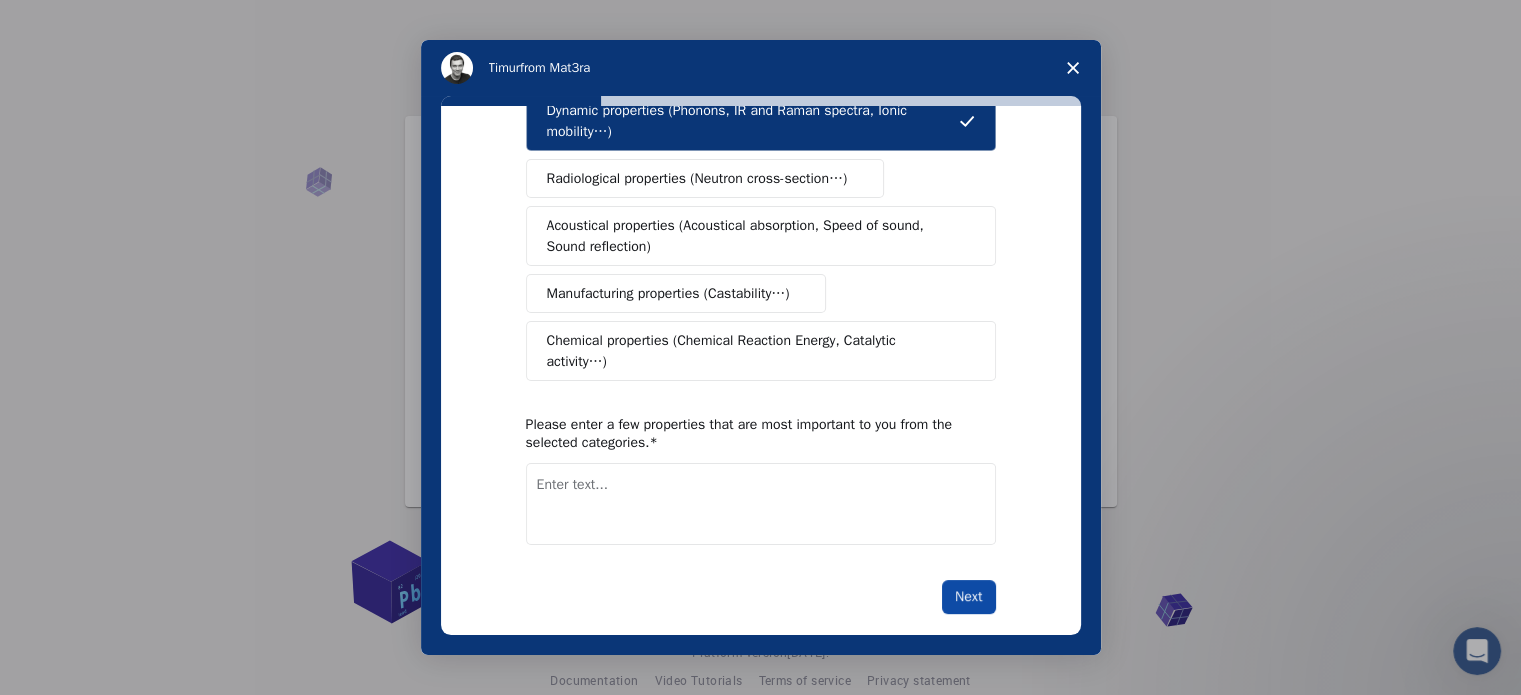 click on "Next" at bounding box center (968, 597) 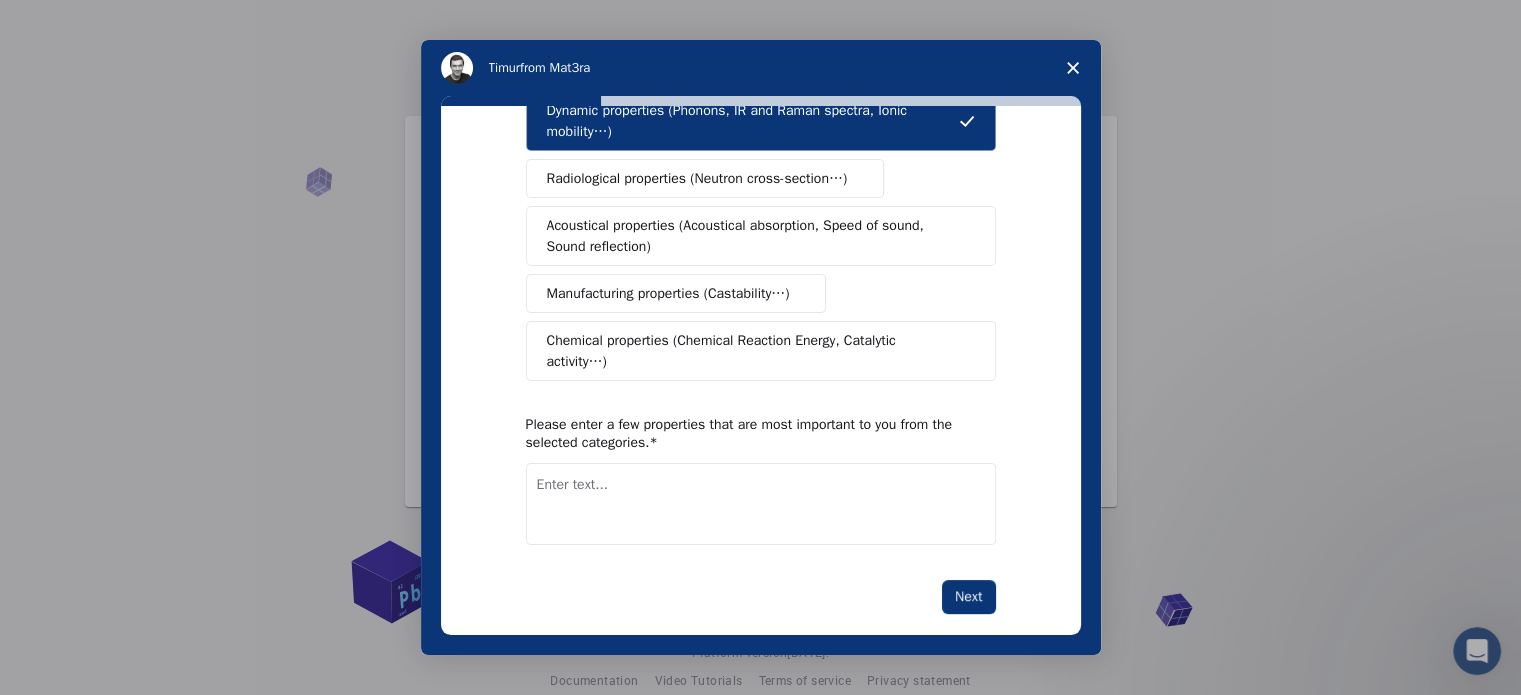 click at bounding box center [761, 504] 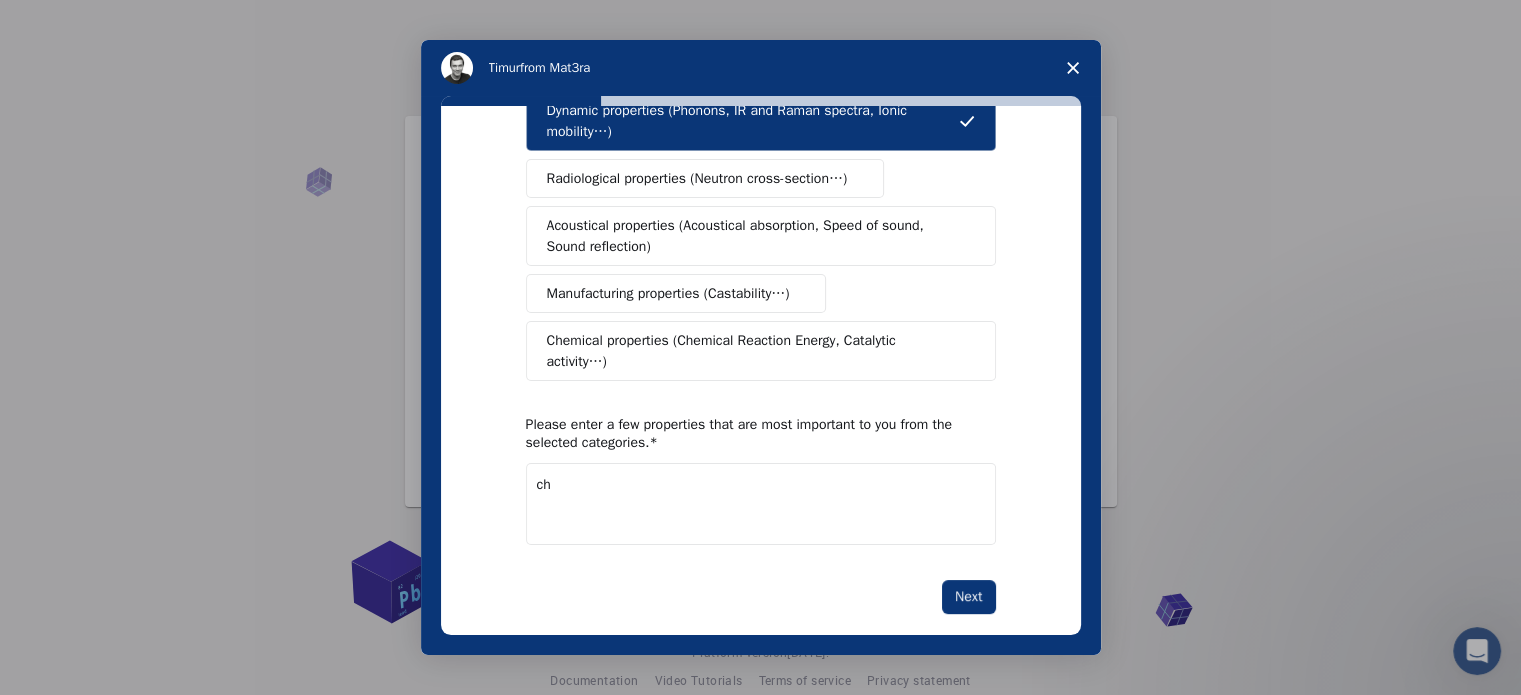type on "c" 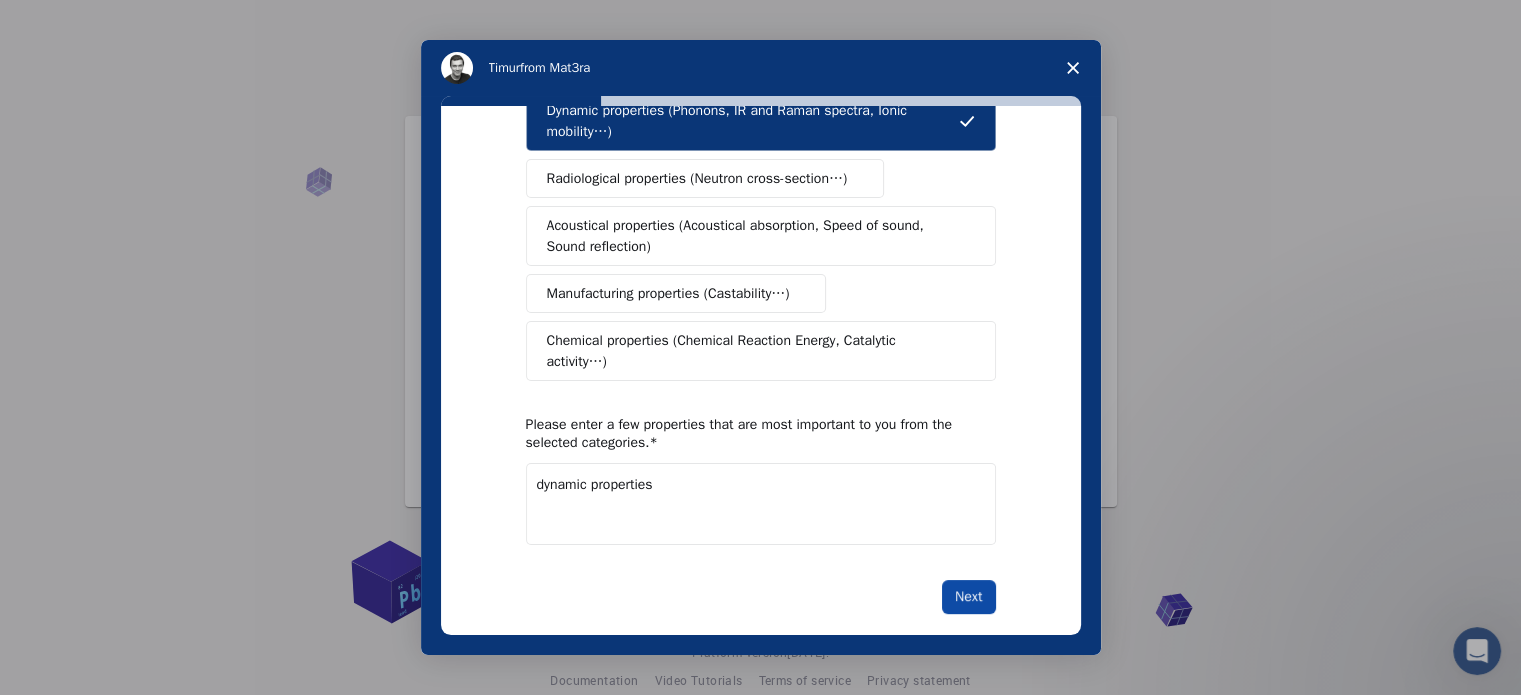 type on "dynamic properties" 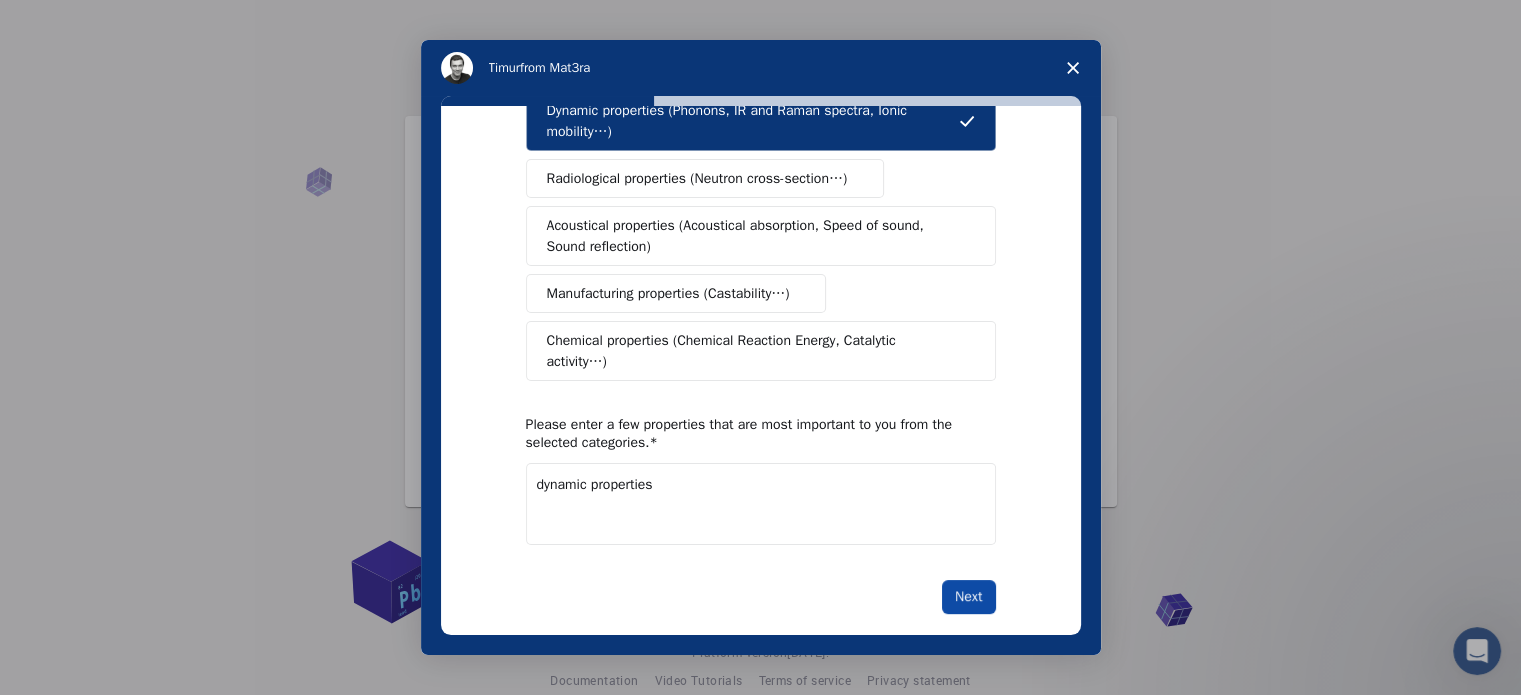 click on "Next" at bounding box center (968, 597) 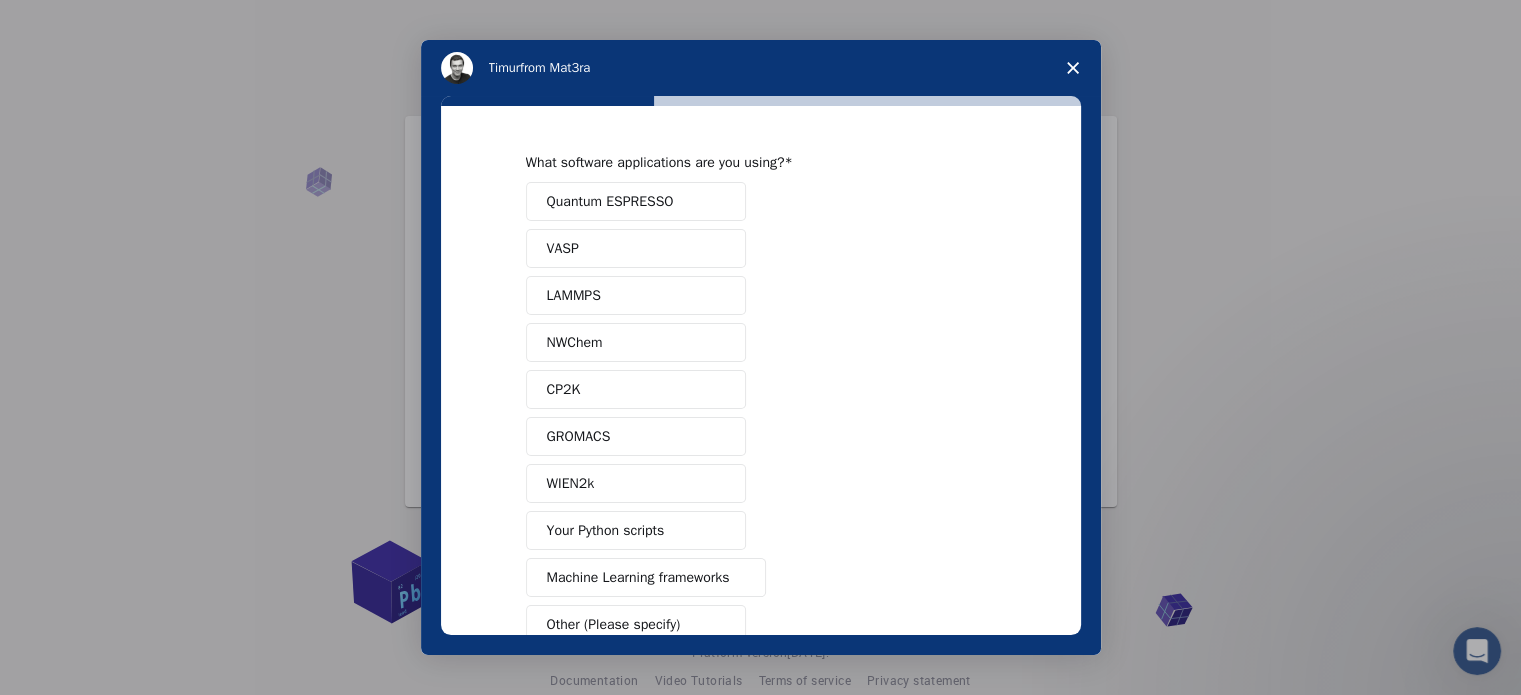 click on "GROMACS" at bounding box center (636, 436) 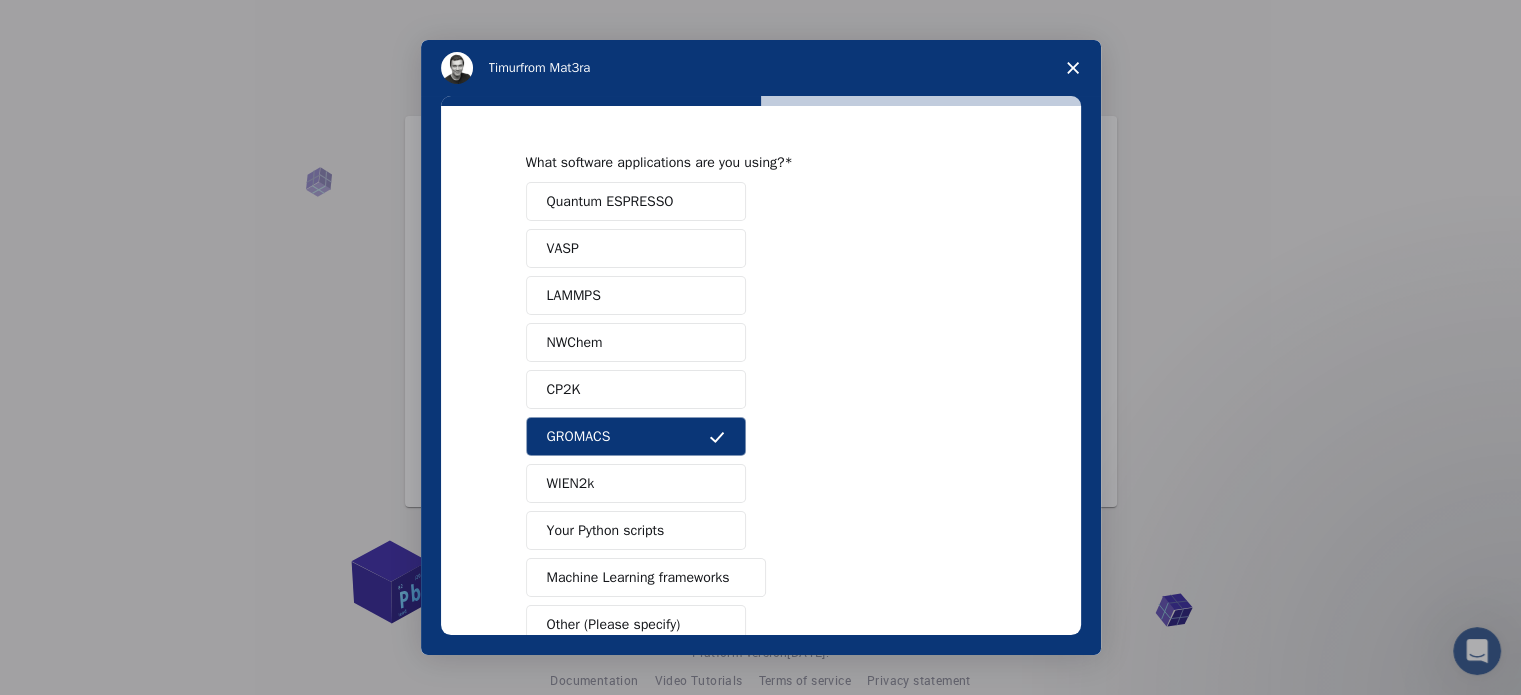 scroll, scrollTop: 121, scrollLeft: 0, axis: vertical 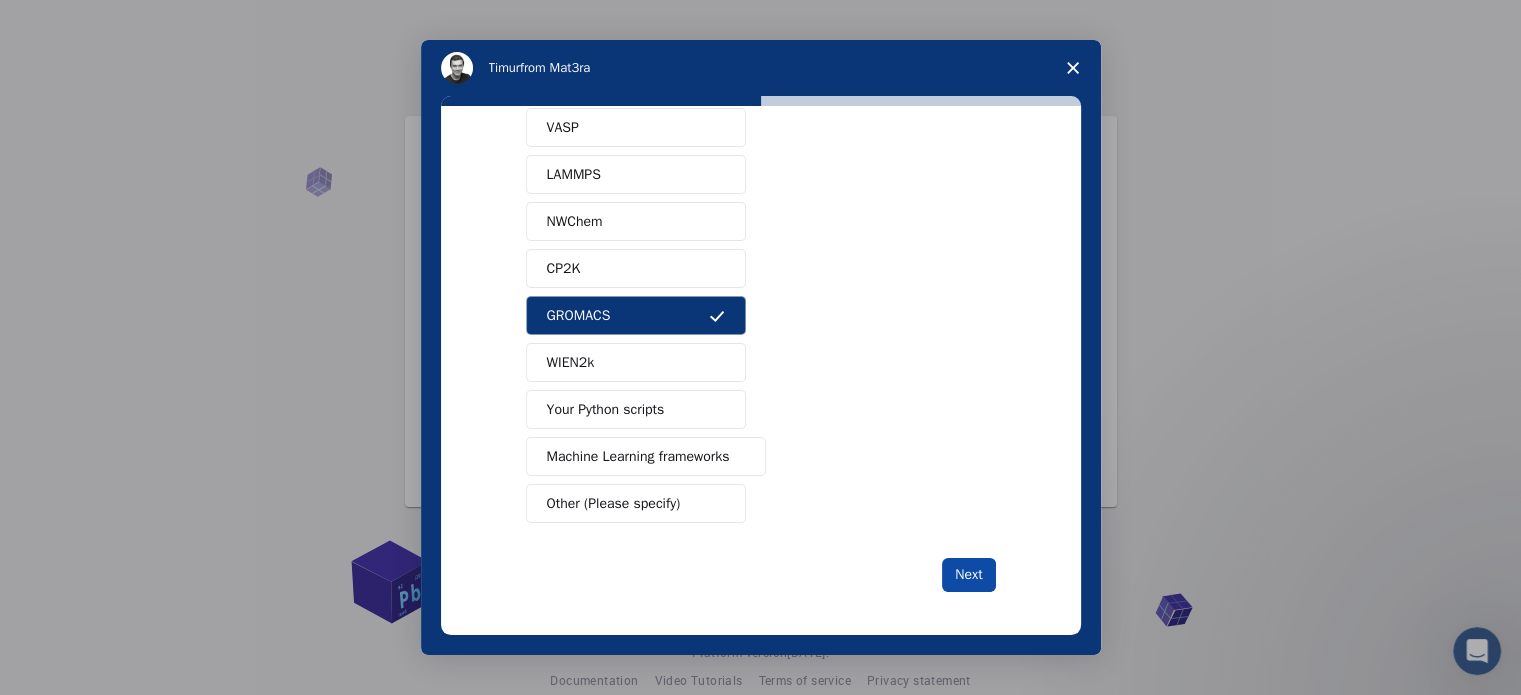 click on "Next" at bounding box center [968, 575] 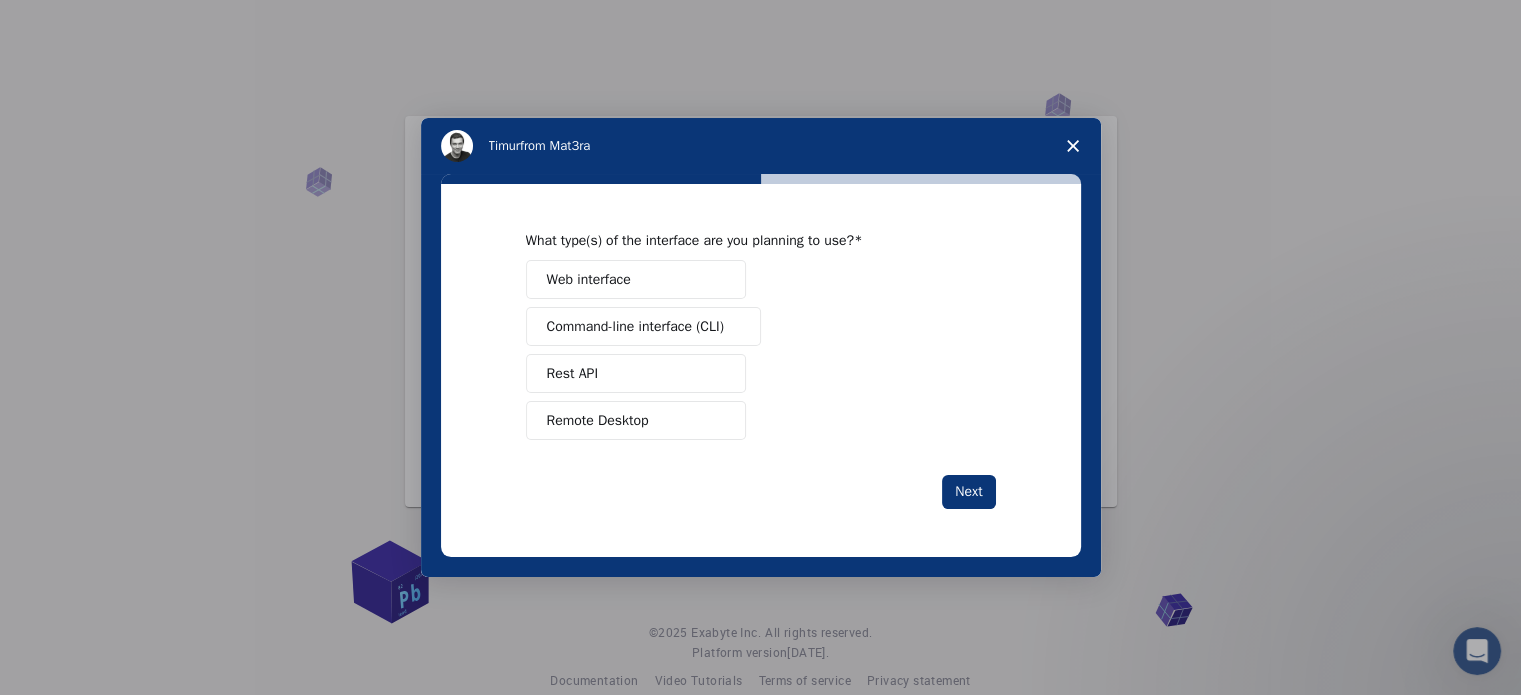 click on "Web interface" at bounding box center (636, 279) 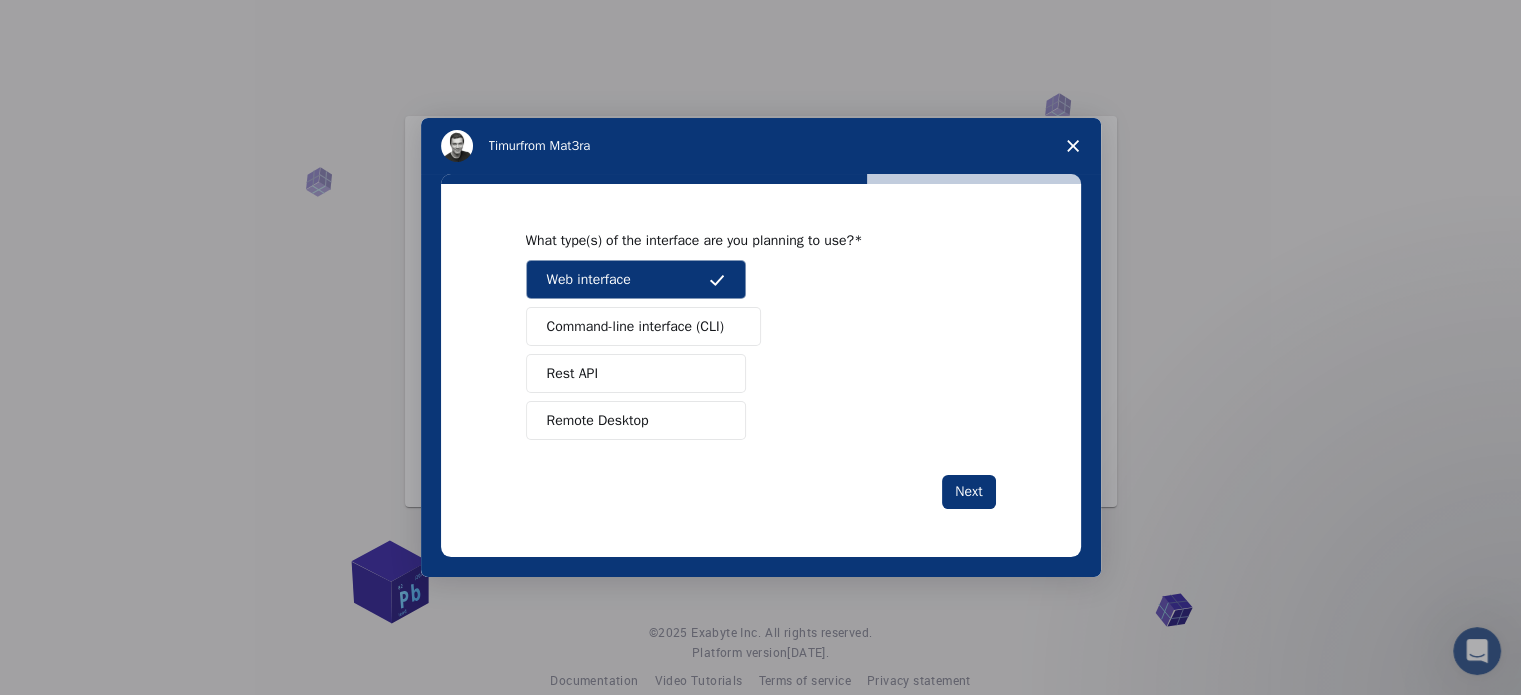 click on "Remote Desktop" at bounding box center (636, 420) 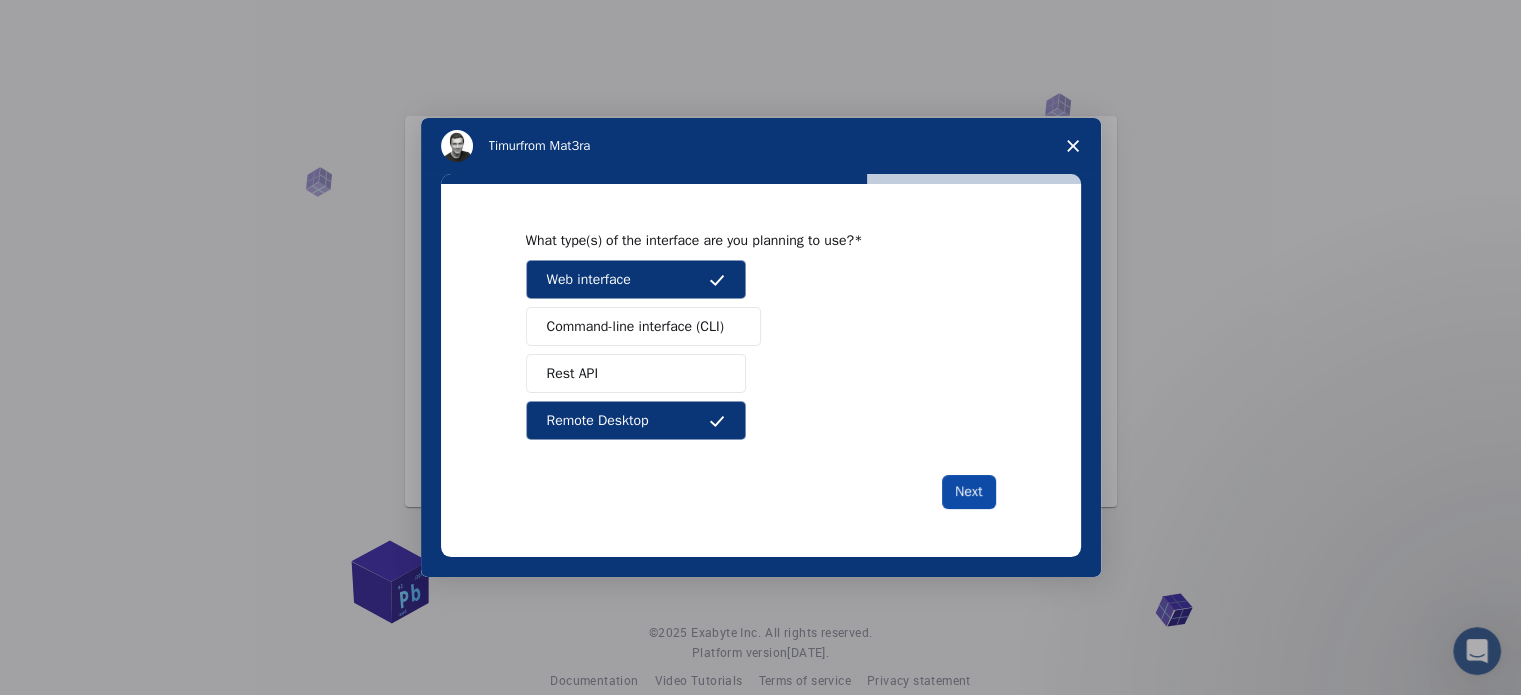 click on "Next" at bounding box center (968, 492) 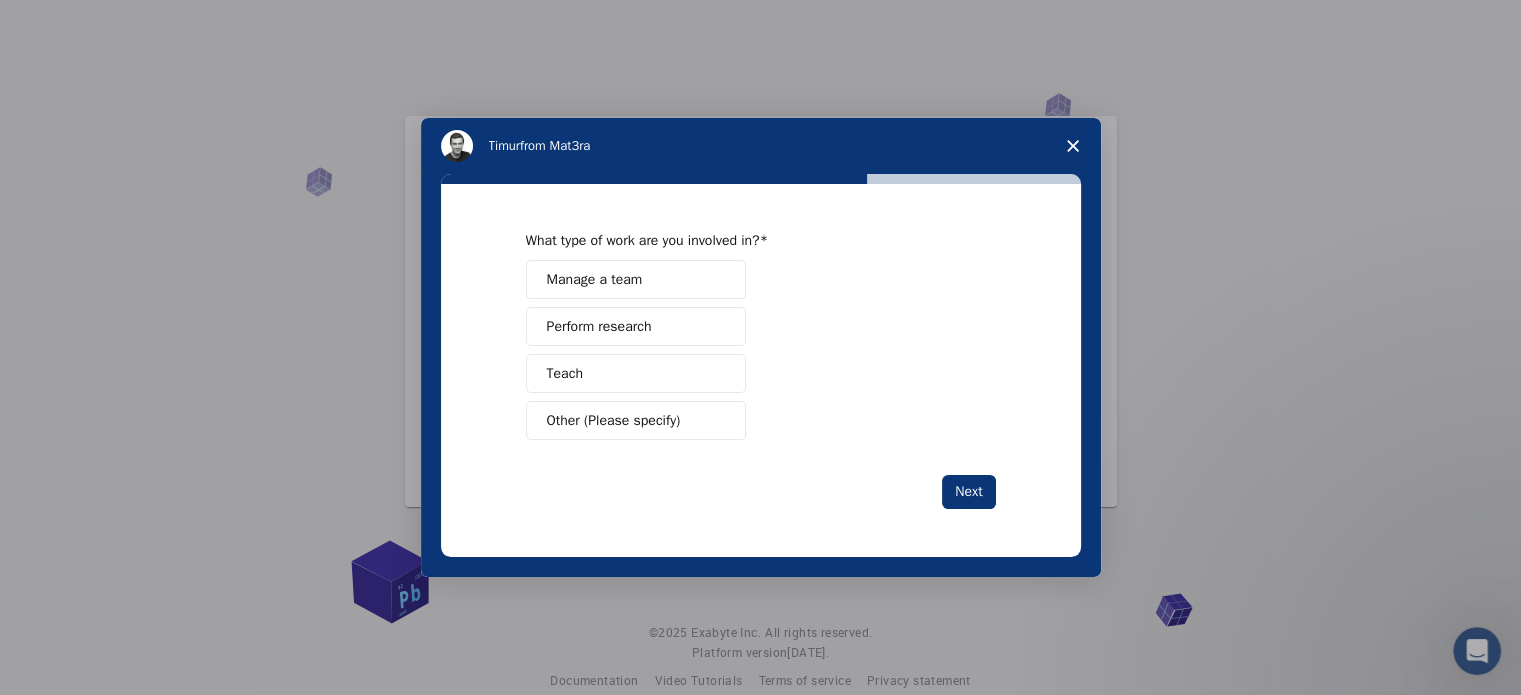 click on "Perform research" at bounding box center (636, 326) 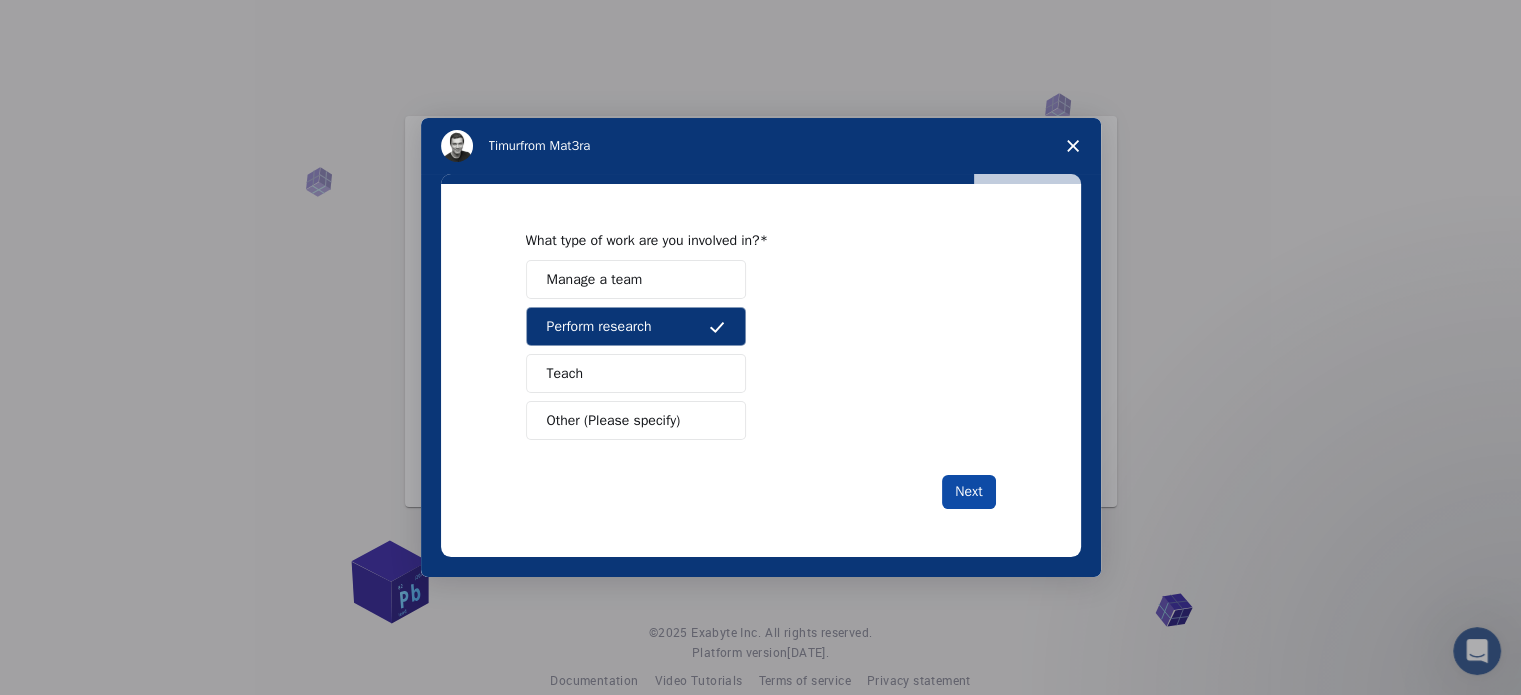 click on "Next" at bounding box center (968, 492) 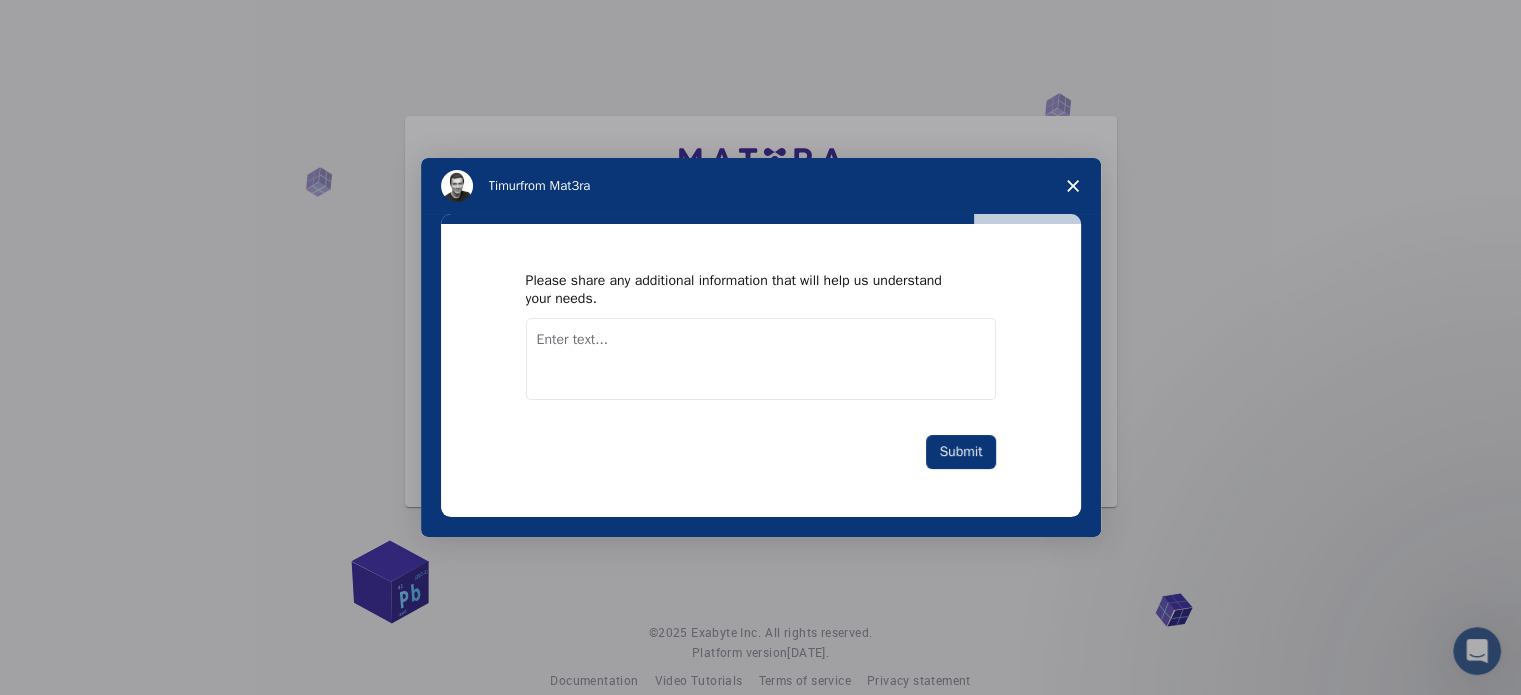 click at bounding box center (761, 359) 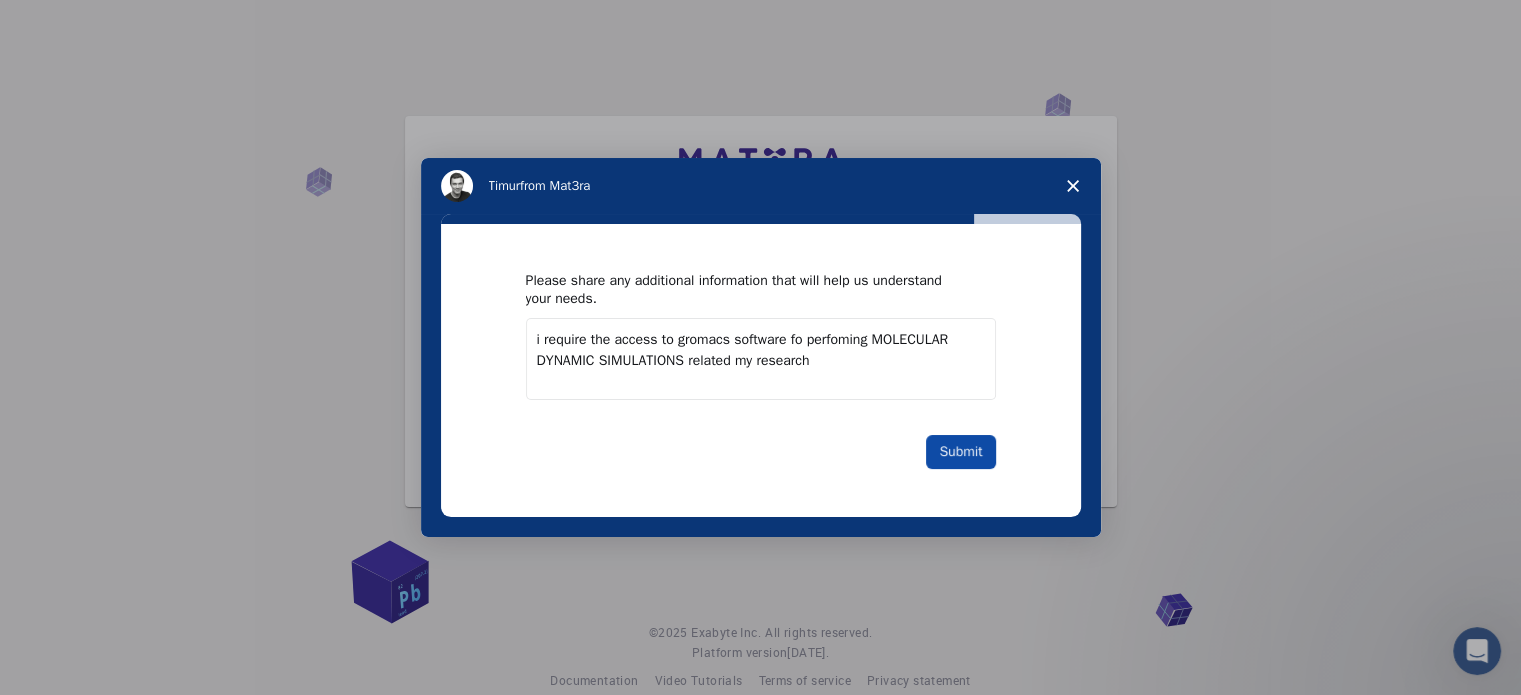 type on "i require the access to gromacs software fo perfoming MOLECULAR DYNAMIC SIMULATIONS related my research" 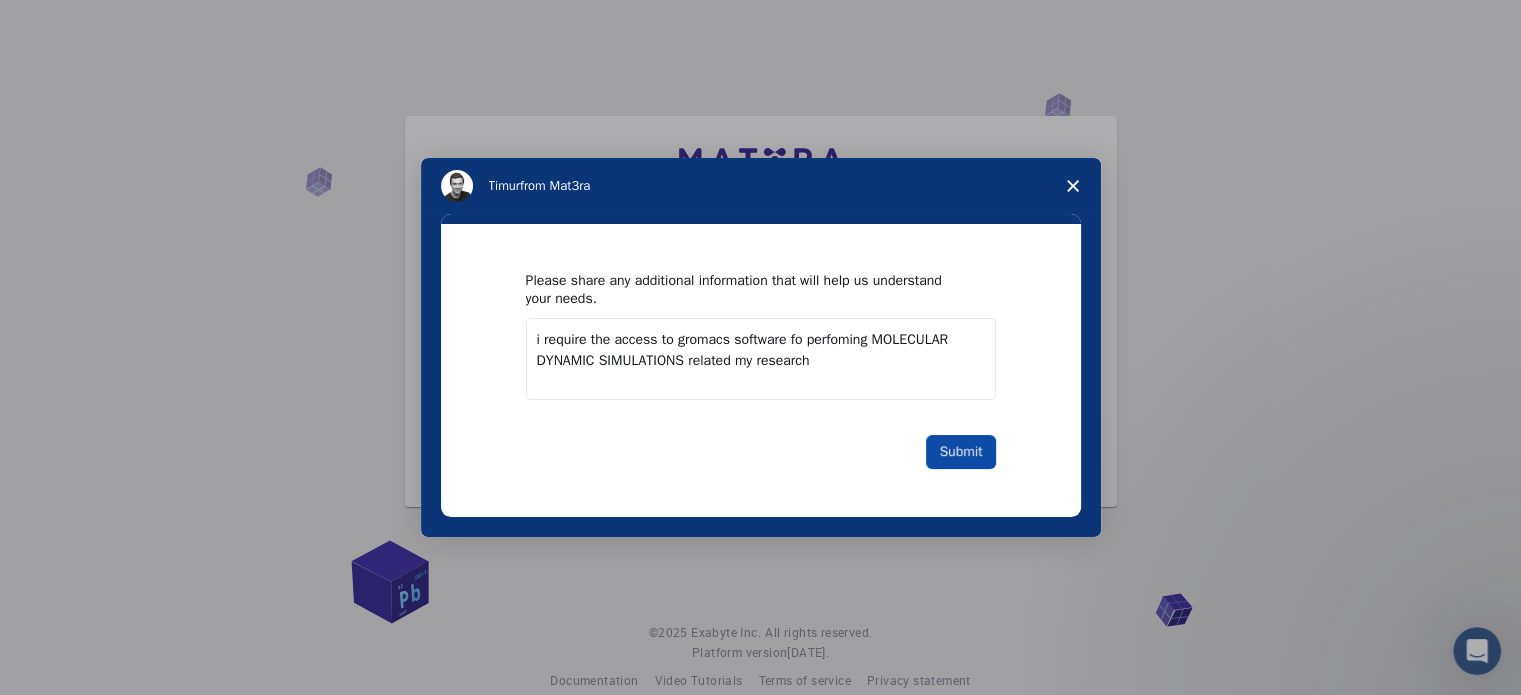 click on "Submit" at bounding box center [960, 452] 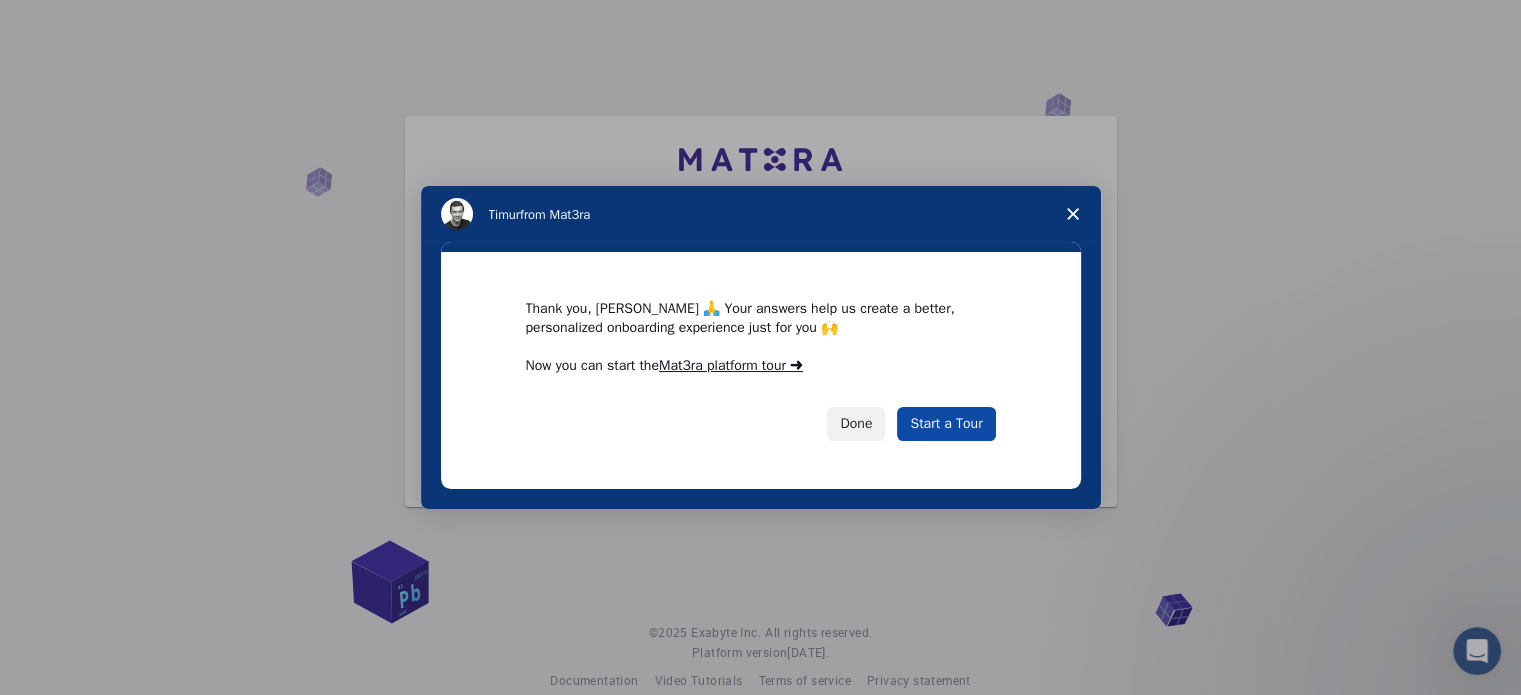 click on "Start a Tour" at bounding box center [946, 424] 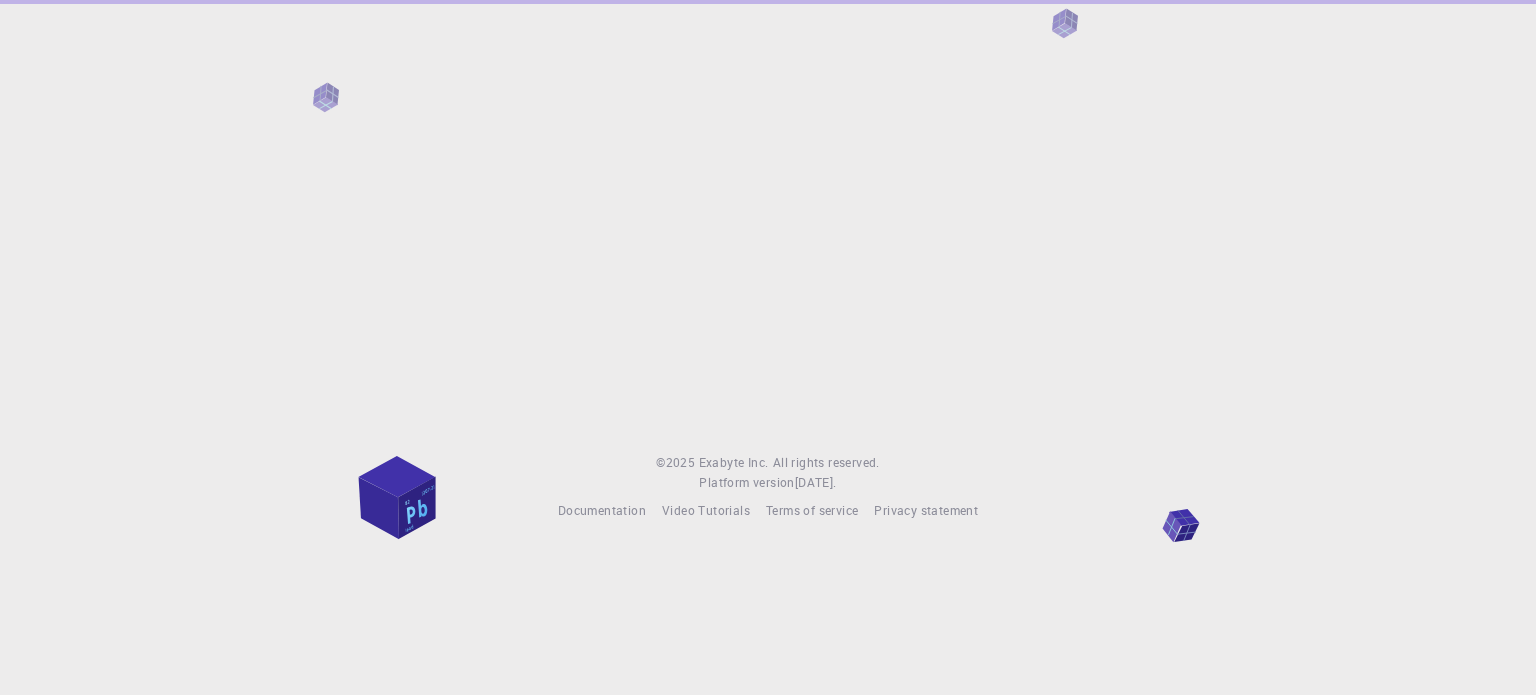 scroll, scrollTop: 0, scrollLeft: 0, axis: both 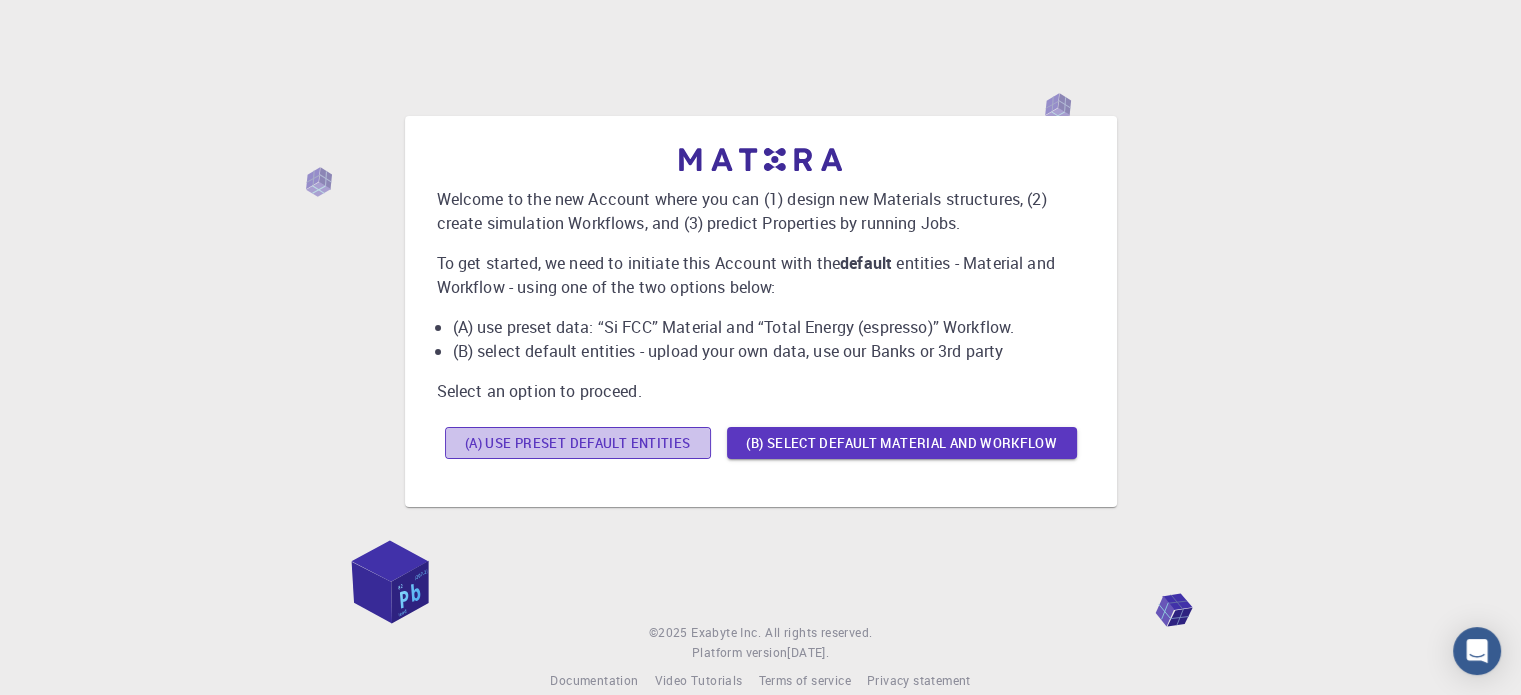 click on "(A) Use preset default entities" at bounding box center [578, 443] 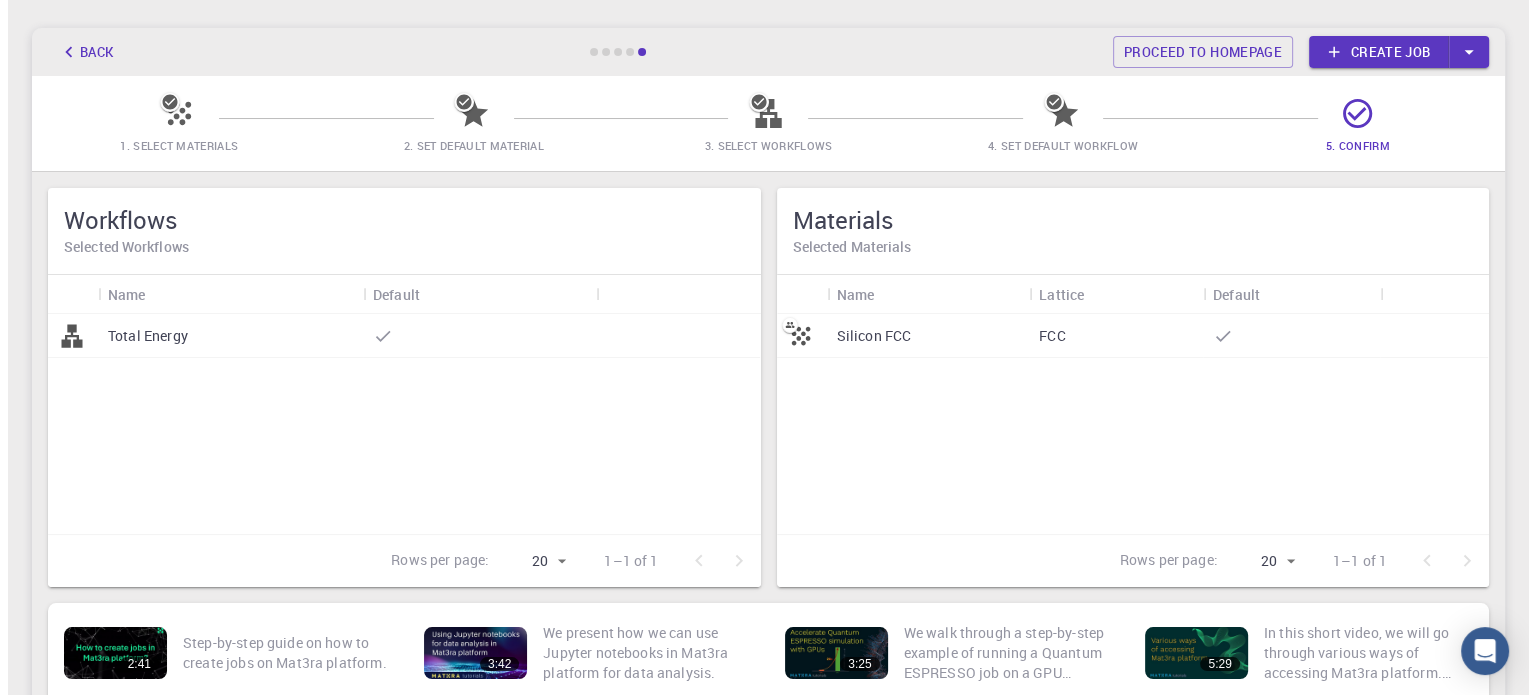 scroll, scrollTop: 0, scrollLeft: 0, axis: both 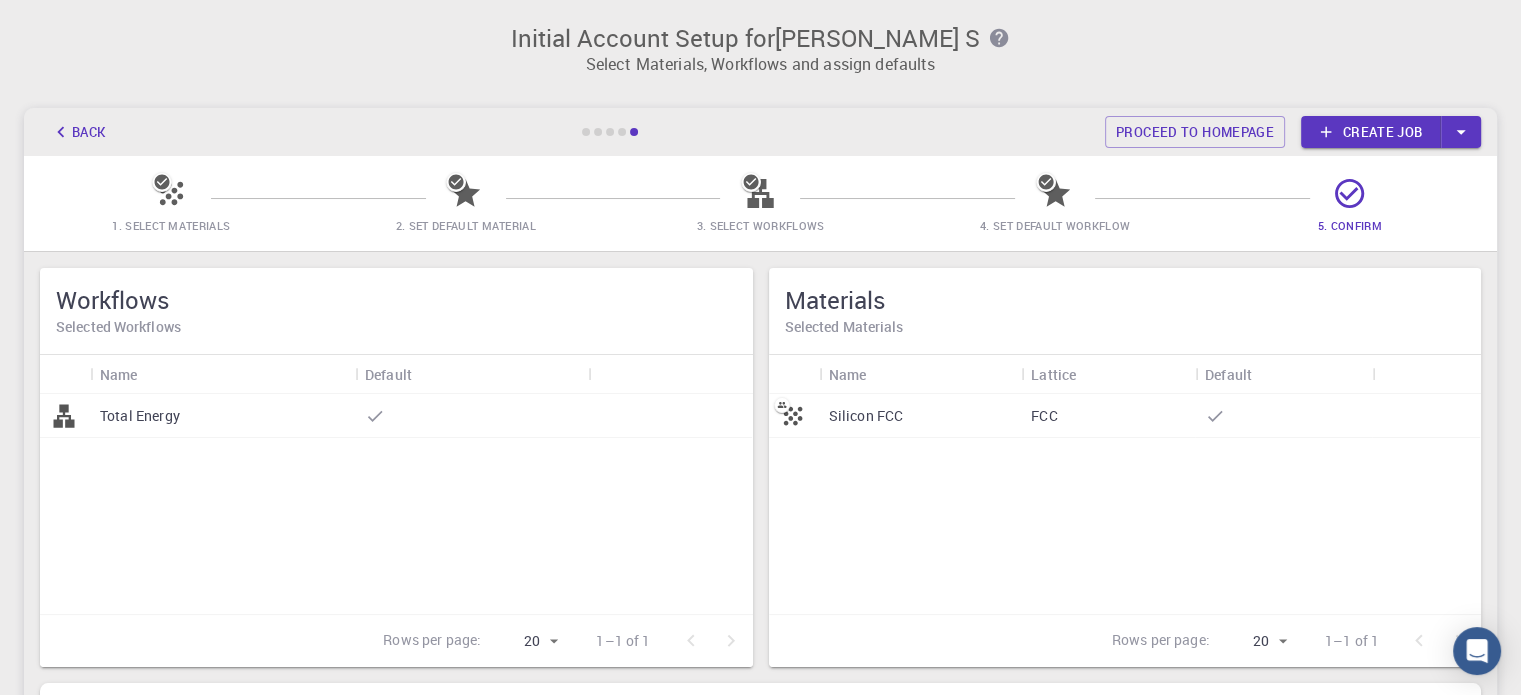 click at bounding box center (622, 132) 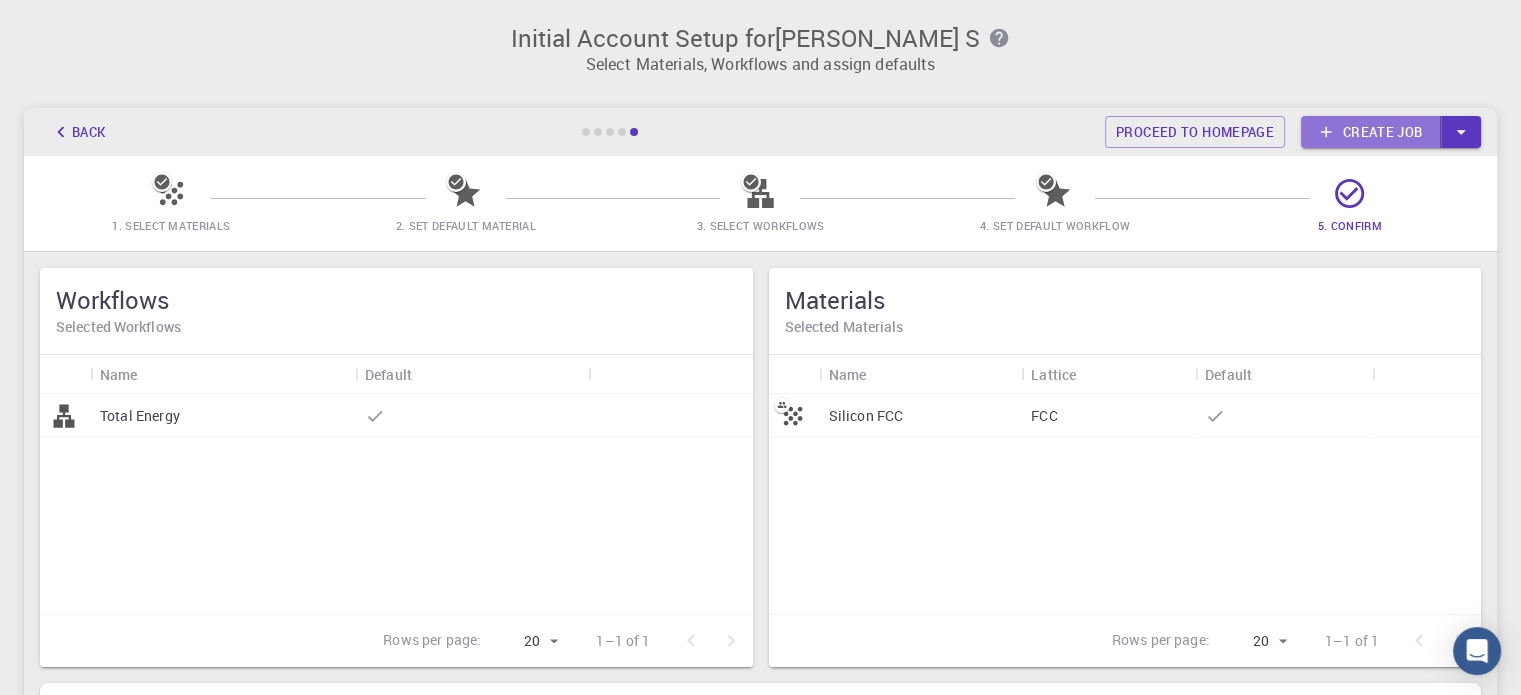 click on "Create job" at bounding box center [1371, 132] 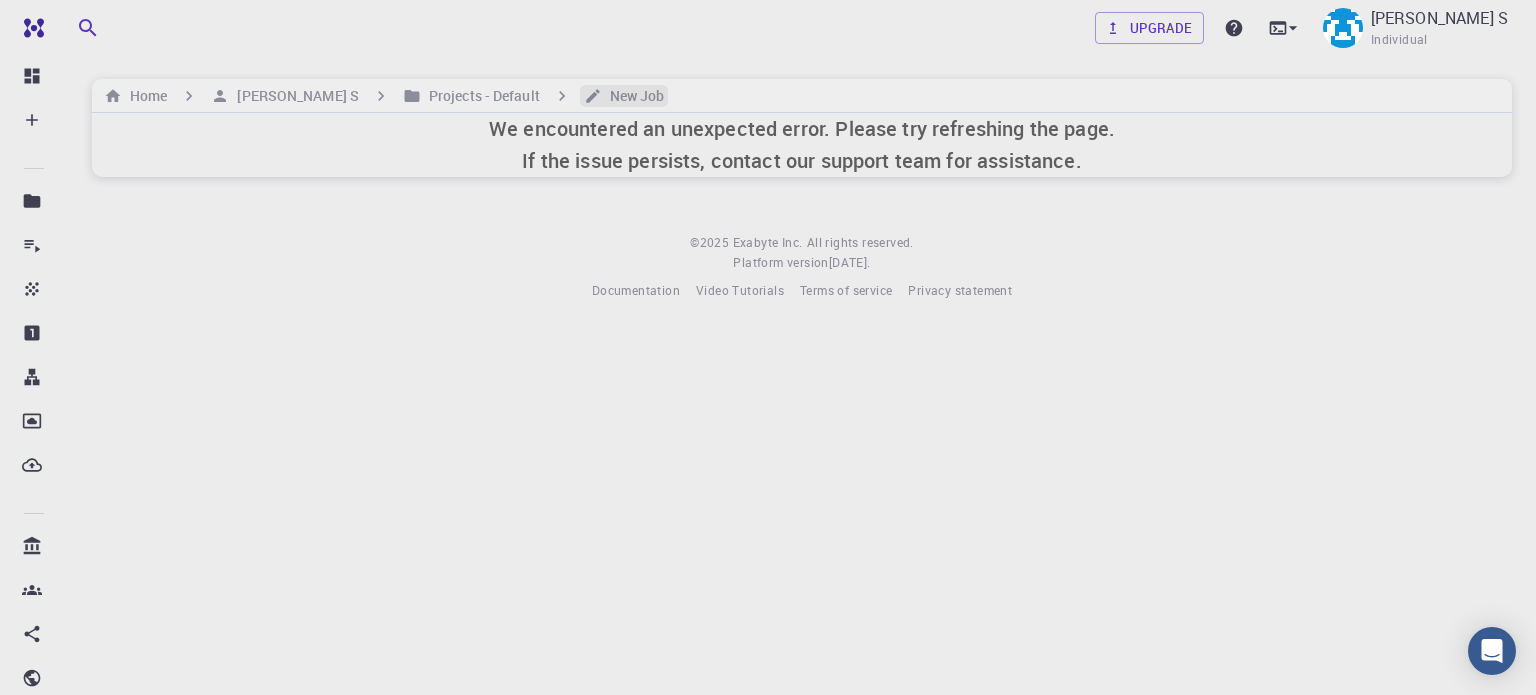 click on "New Job" at bounding box center [633, 96] 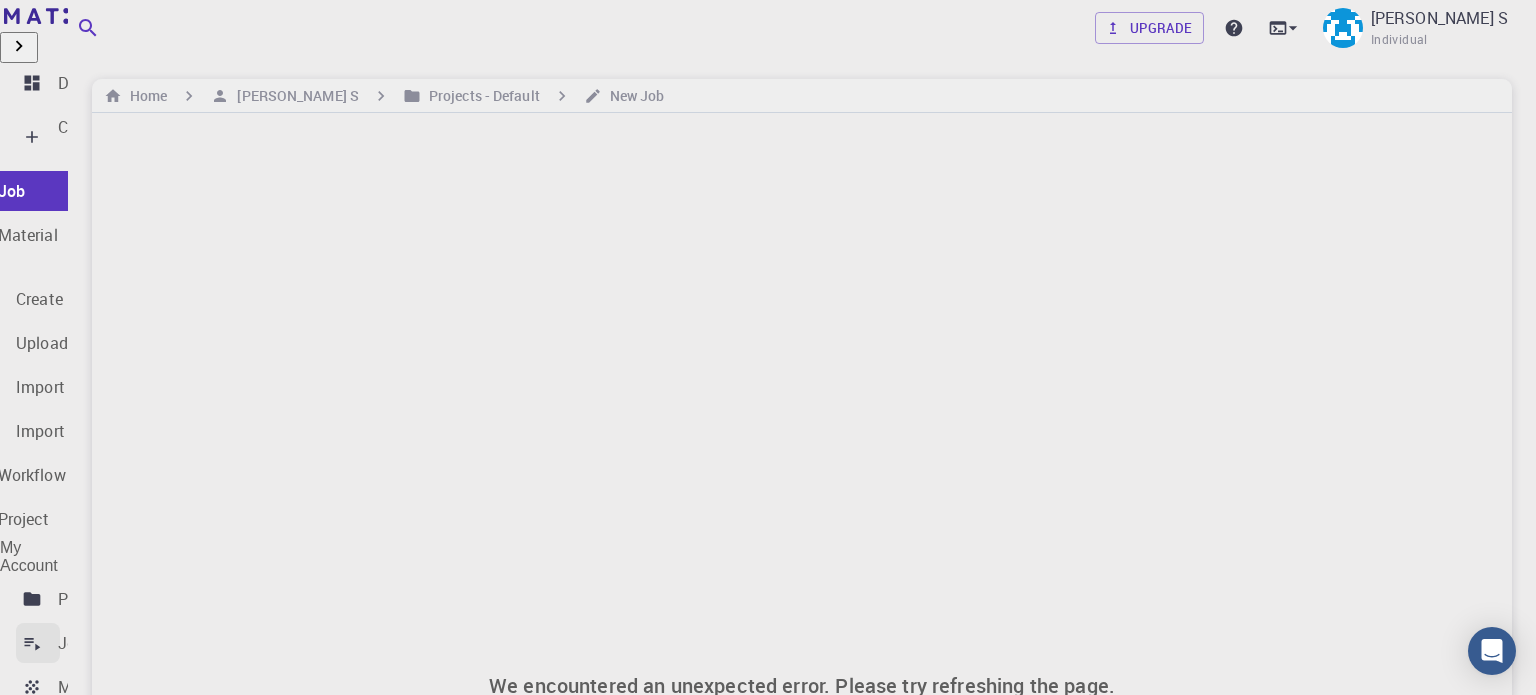 scroll, scrollTop: 0, scrollLeft: 0, axis: both 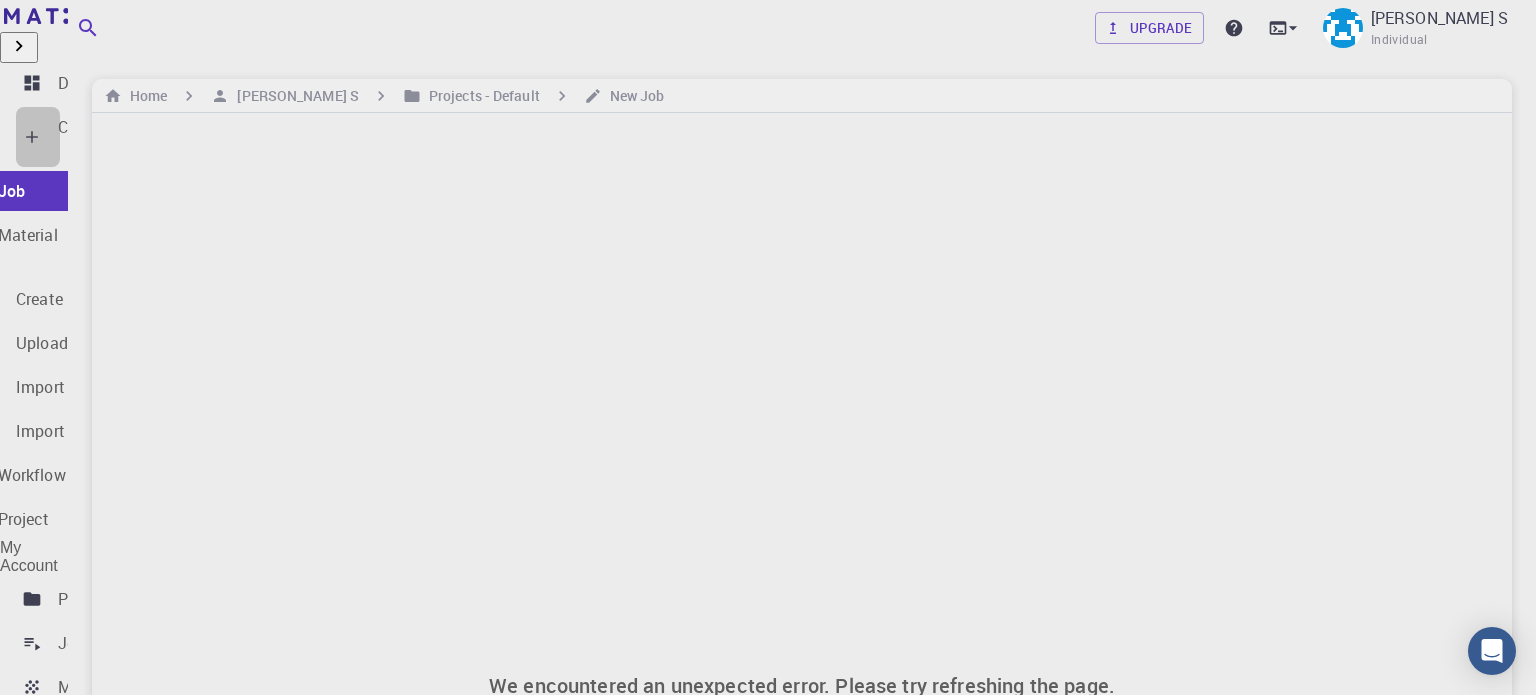 click on "Create" at bounding box center (81, 127) 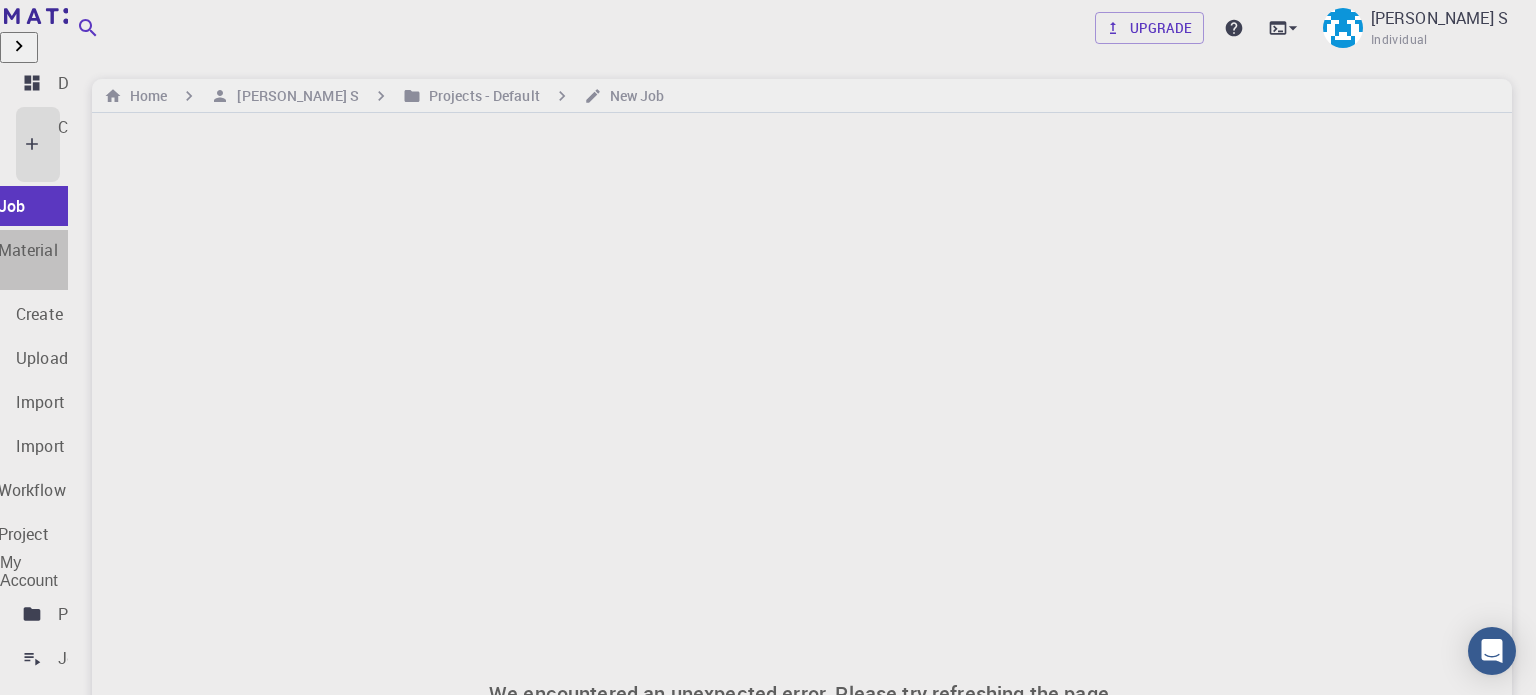 click on "New Material" at bounding box center (10, 250) 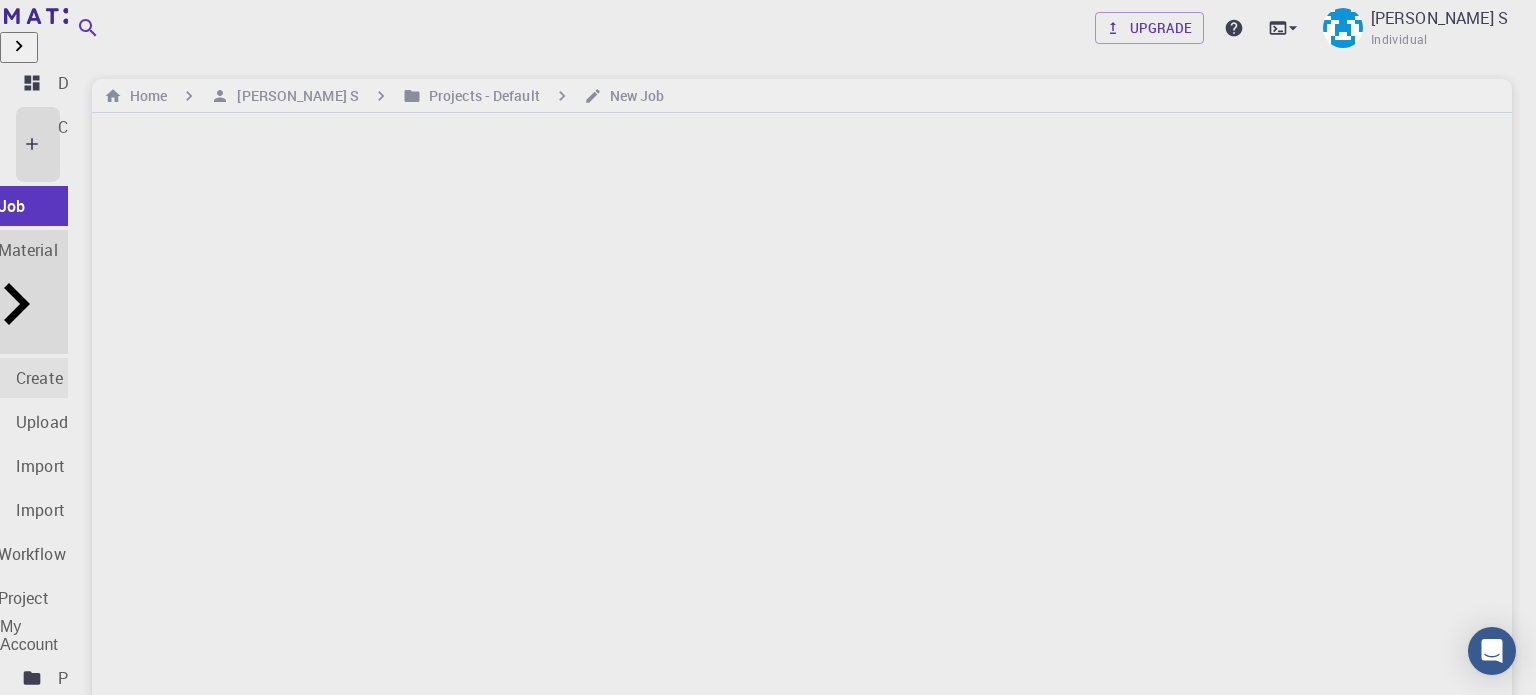 click on "Create Material" at bounding box center (71, 378) 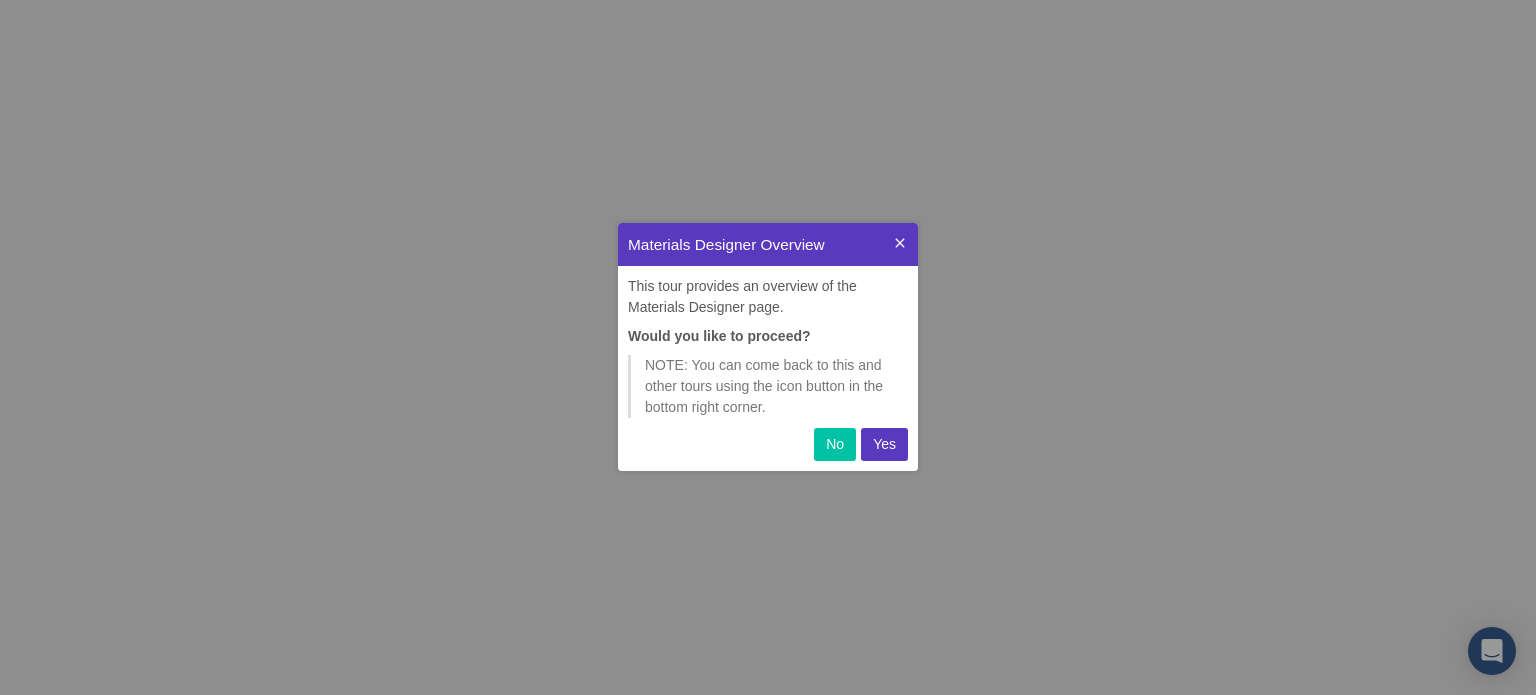 scroll, scrollTop: 0, scrollLeft: 0, axis: both 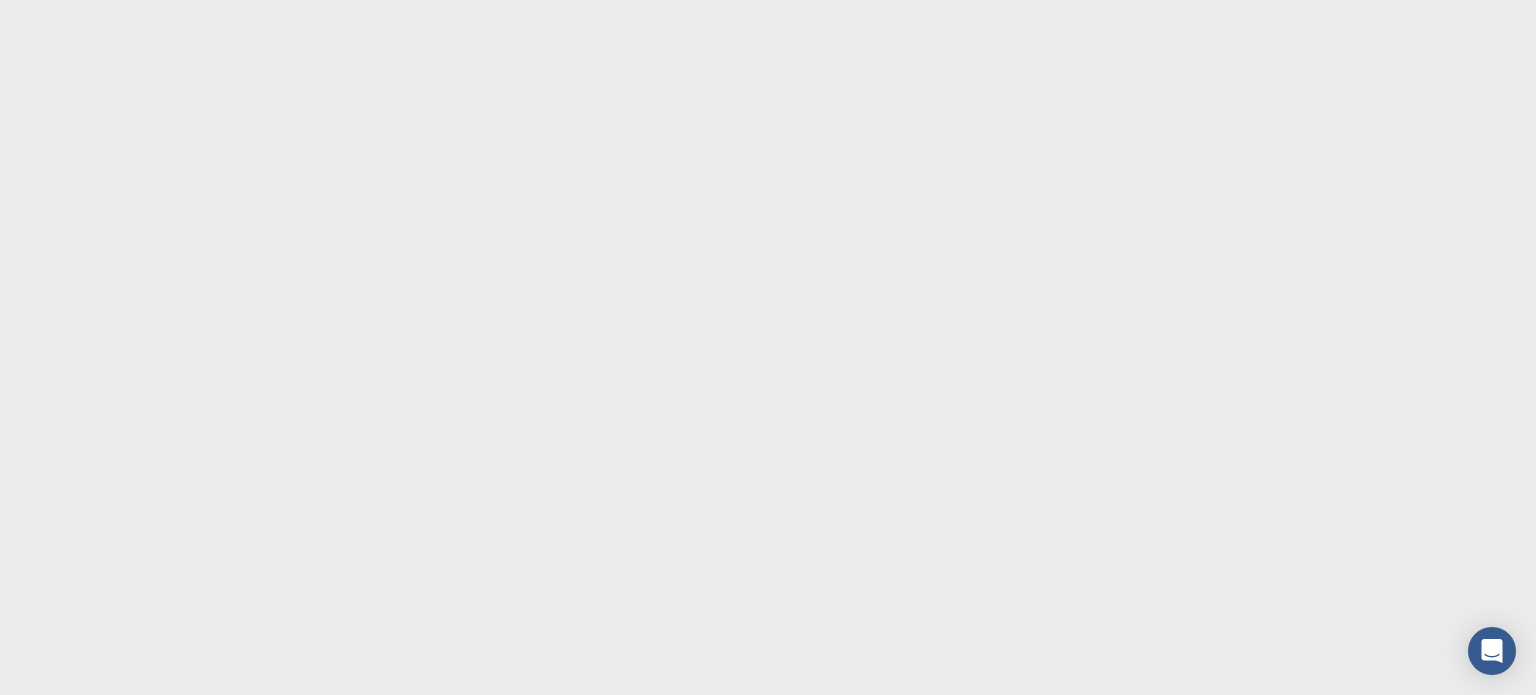 click at bounding box center [768, 347] 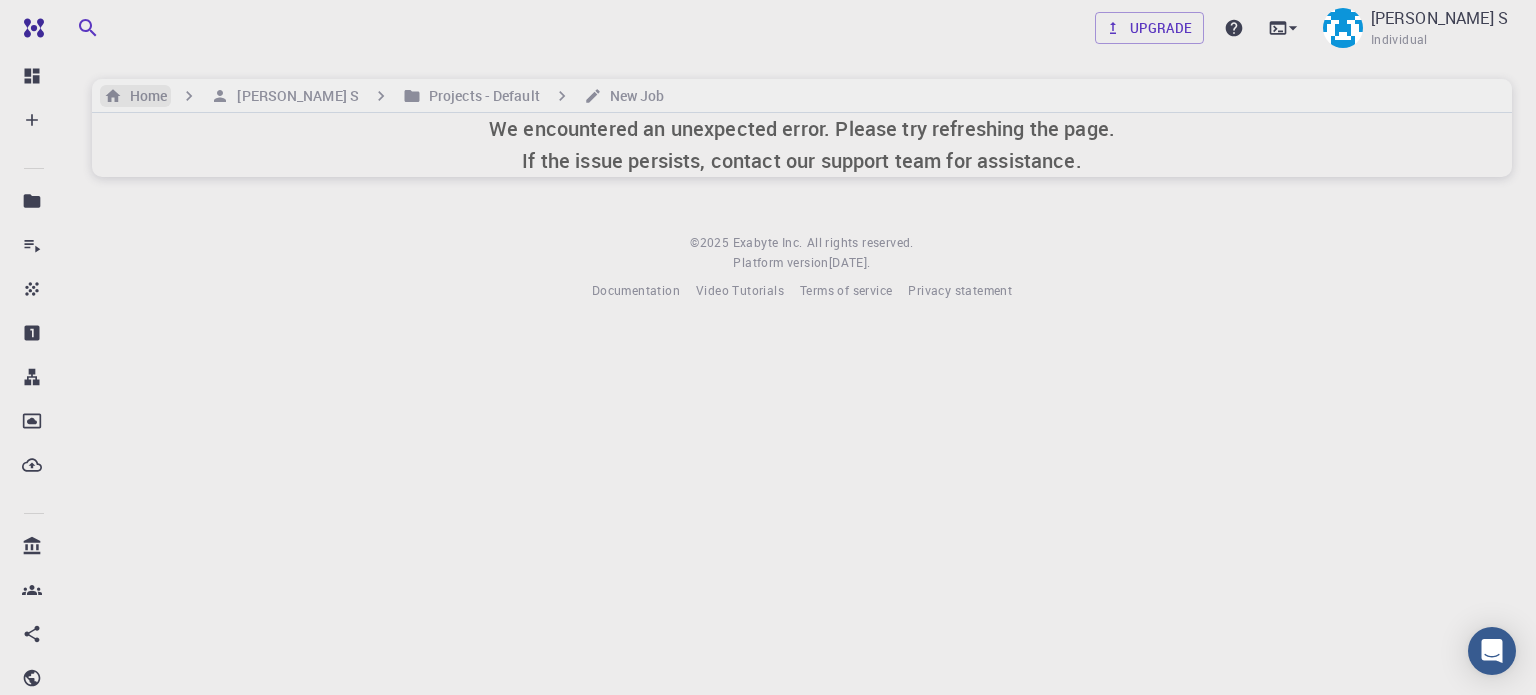 click on "Home" at bounding box center (144, 96) 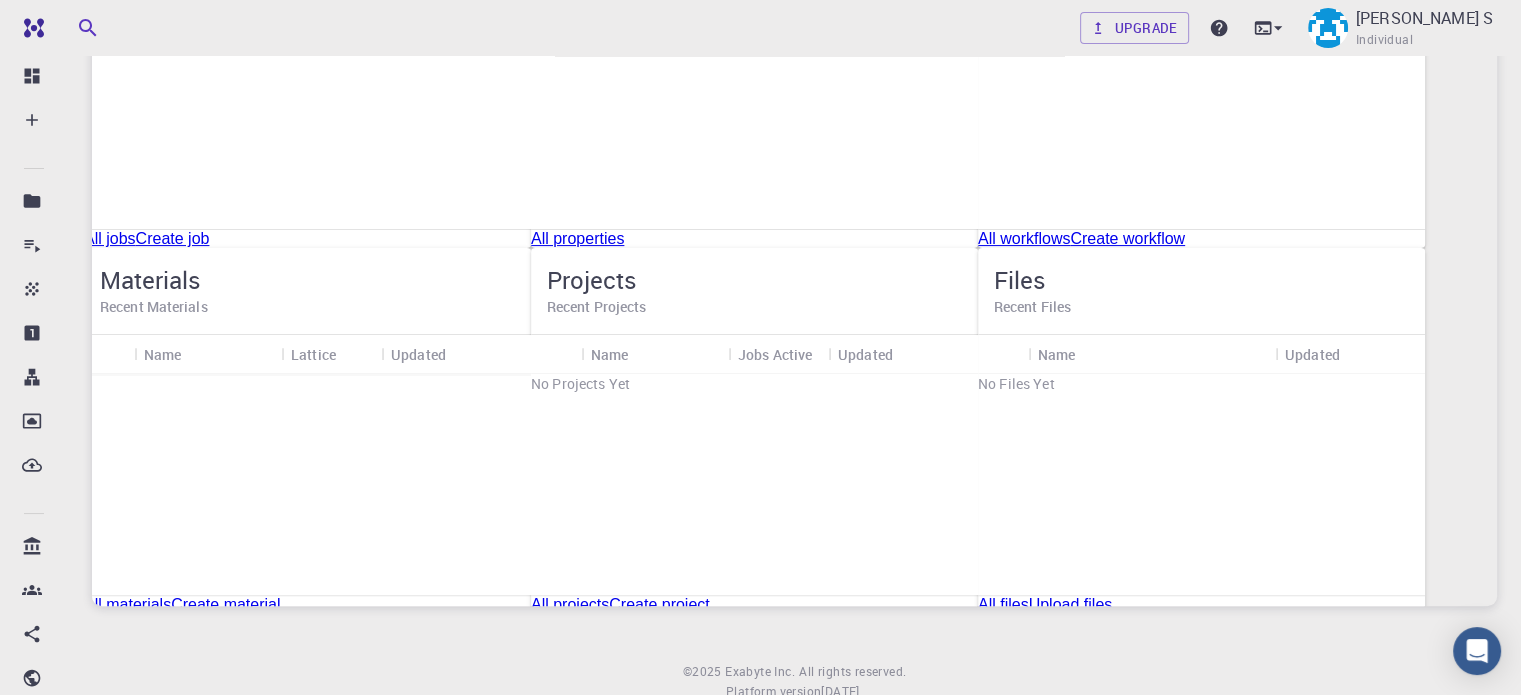 scroll, scrollTop: 436, scrollLeft: 0, axis: vertical 